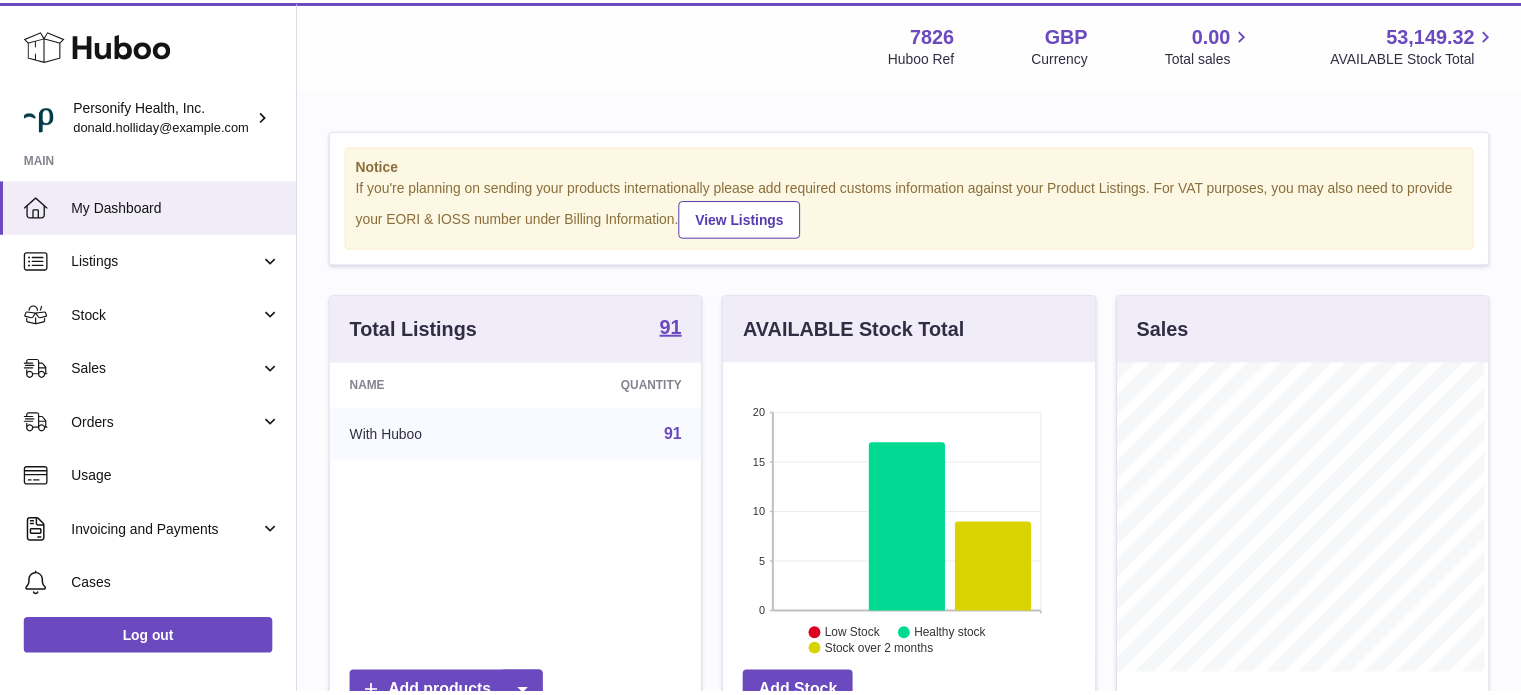 scroll, scrollTop: 0, scrollLeft: 0, axis: both 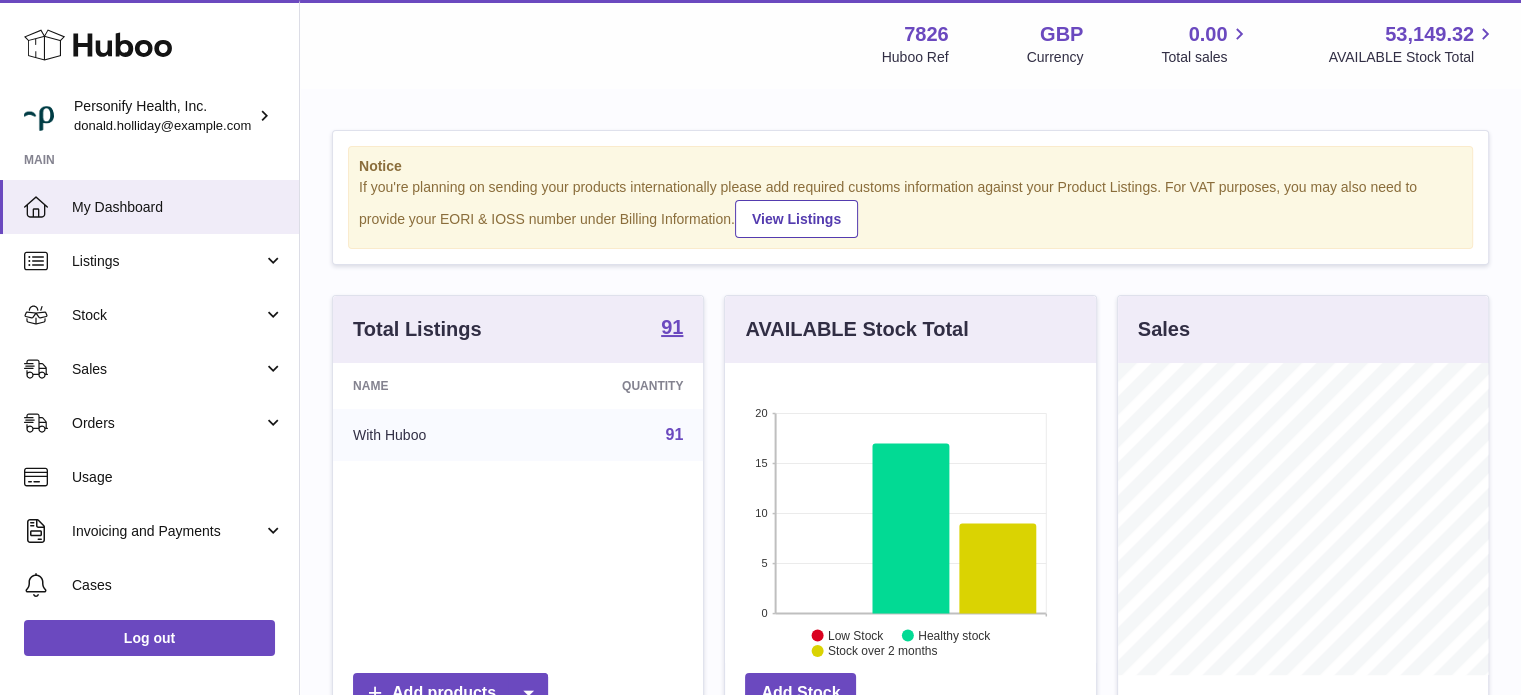 click 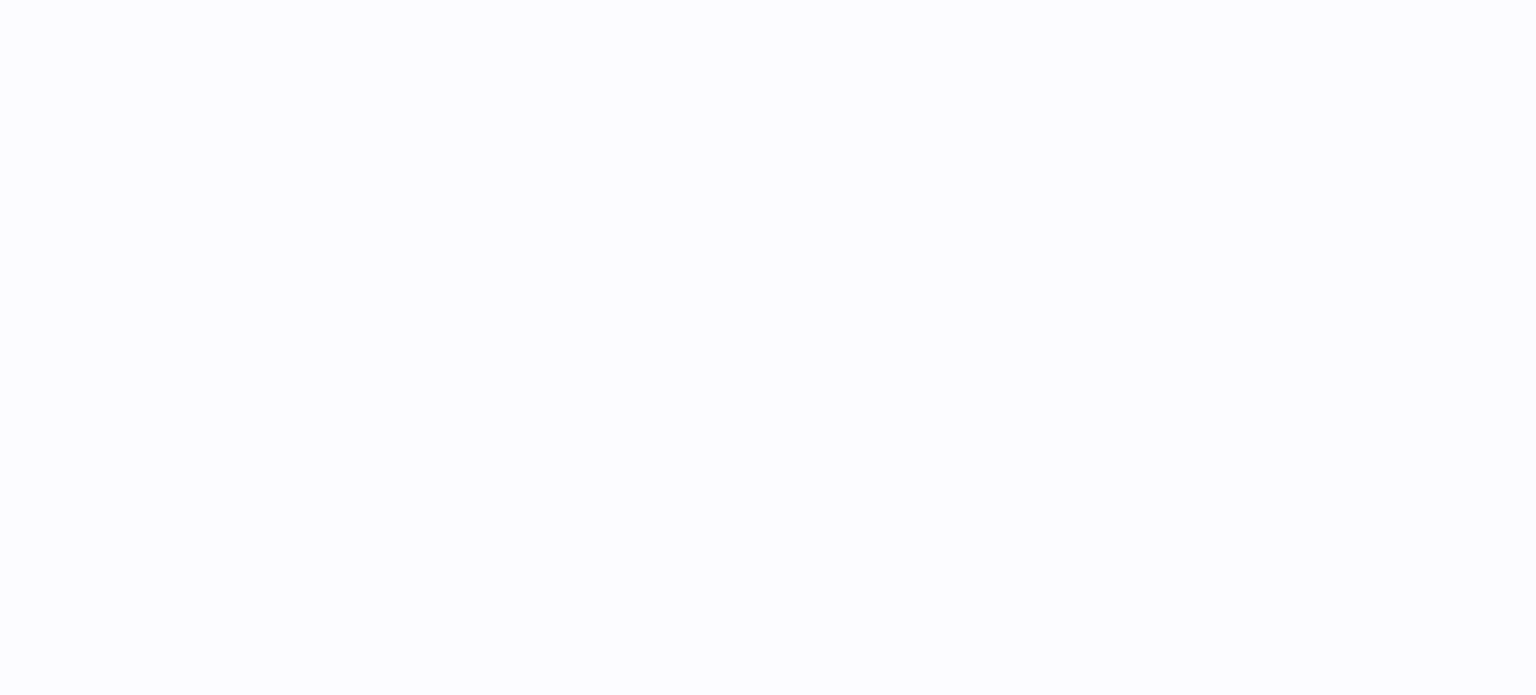scroll, scrollTop: 0, scrollLeft: 0, axis: both 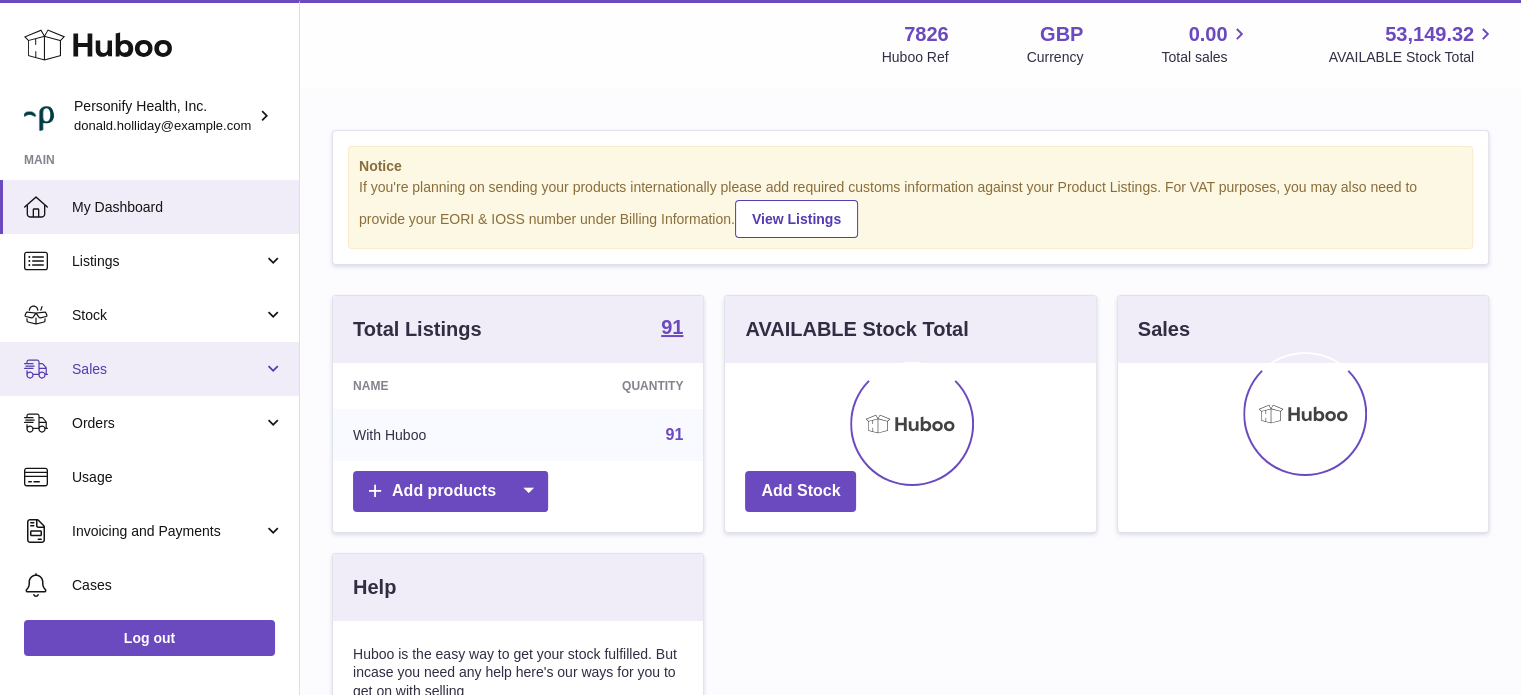 click on "Sales" at bounding box center (167, 369) 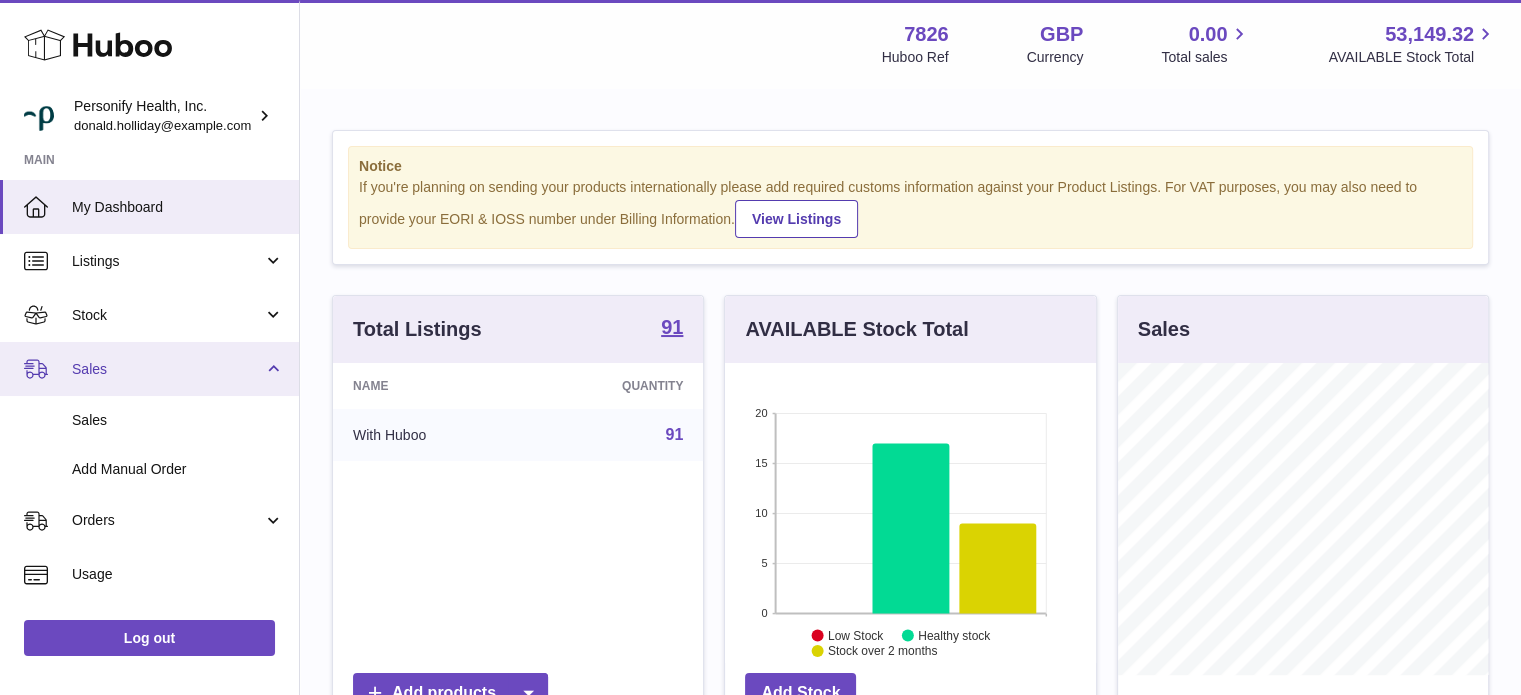 scroll, scrollTop: 999688, scrollLeft: 999629, axis: both 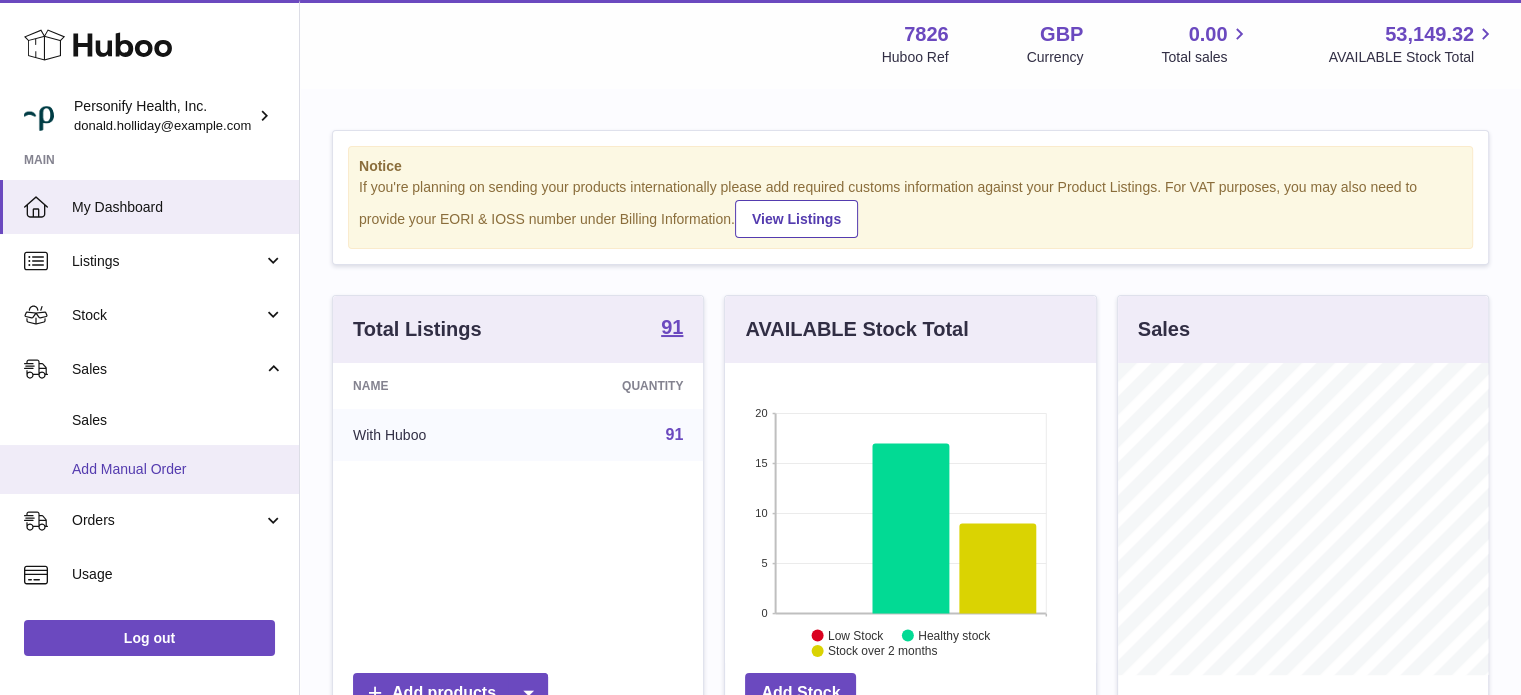 click on "Add Manual Order" at bounding box center [178, 469] 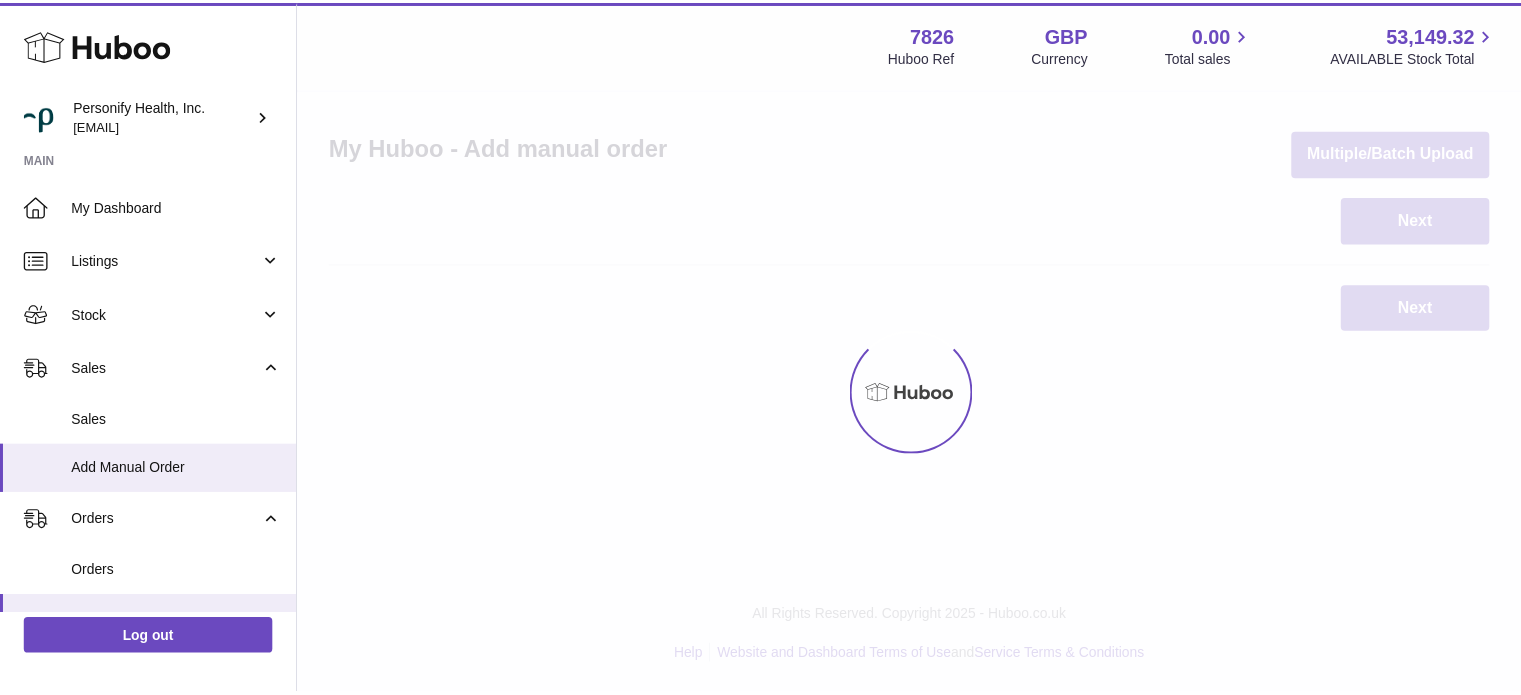 scroll, scrollTop: 0, scrollLeft: 0, axis: both 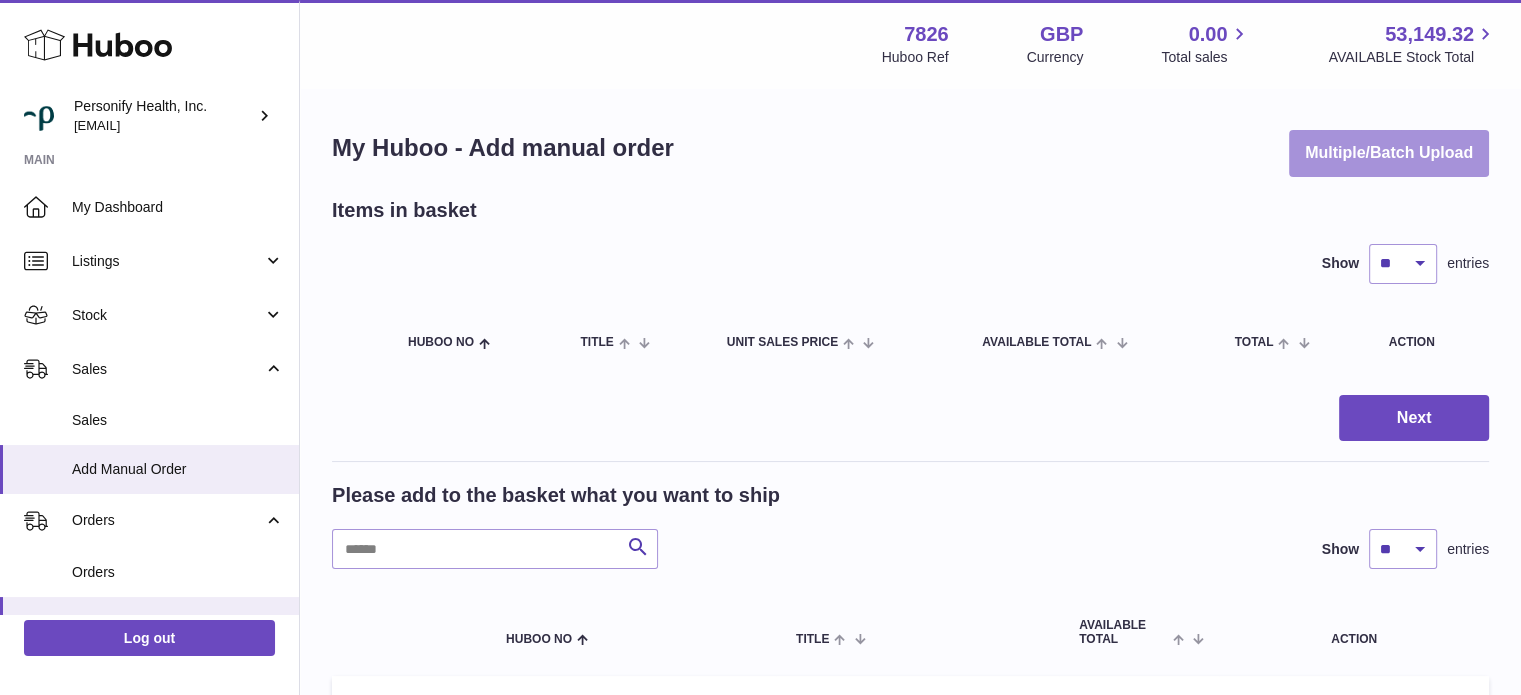 click on "Multiple/Batch Upload" at bounding box center (1389, 153) 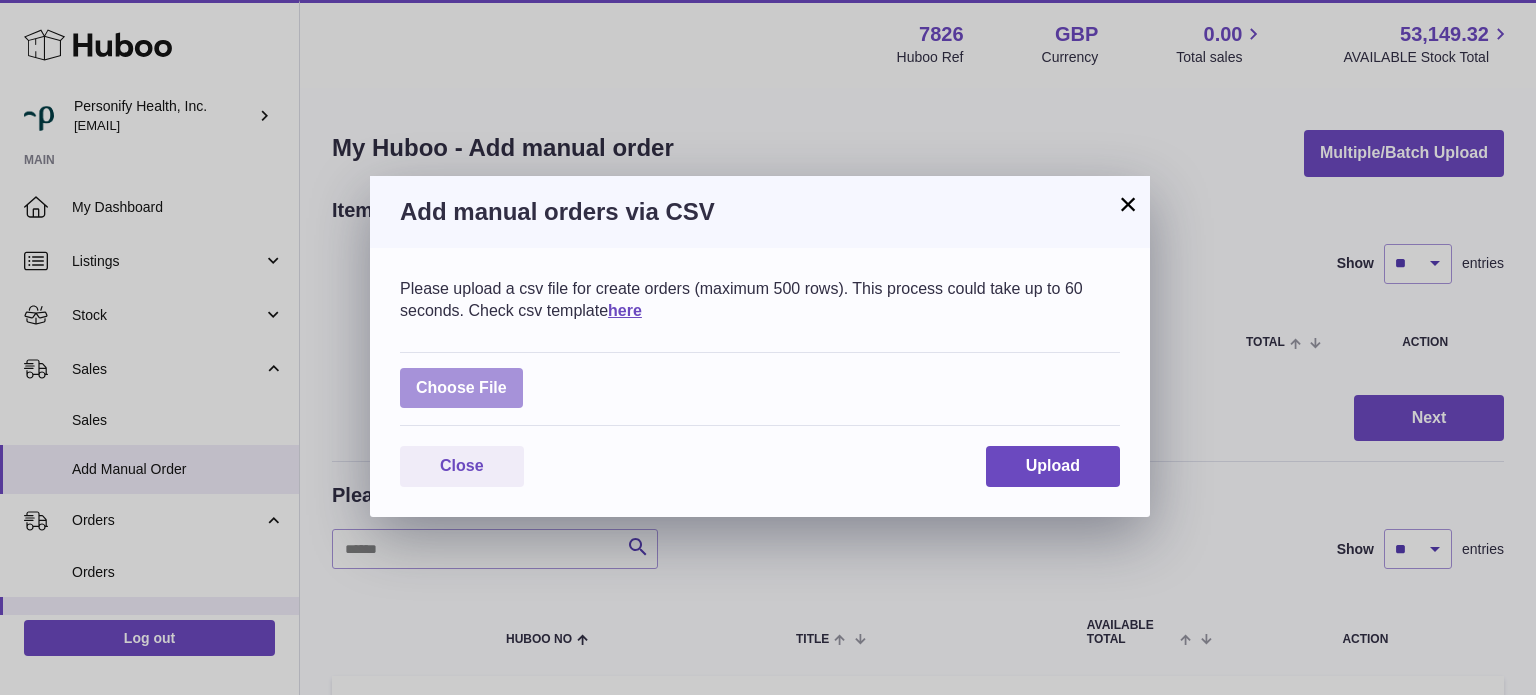 click at bounding box center [461, 388] 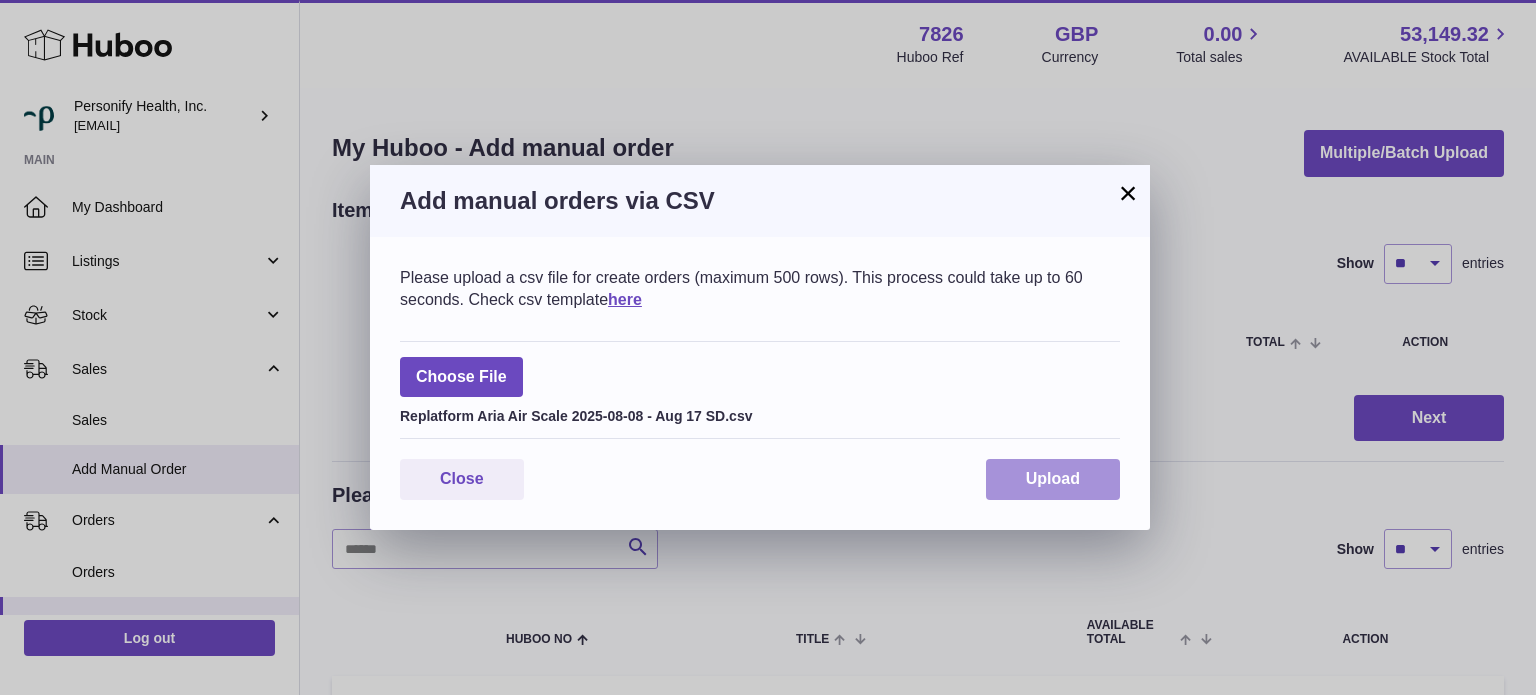 click on "Upload" at bounding box center [1053, 478] 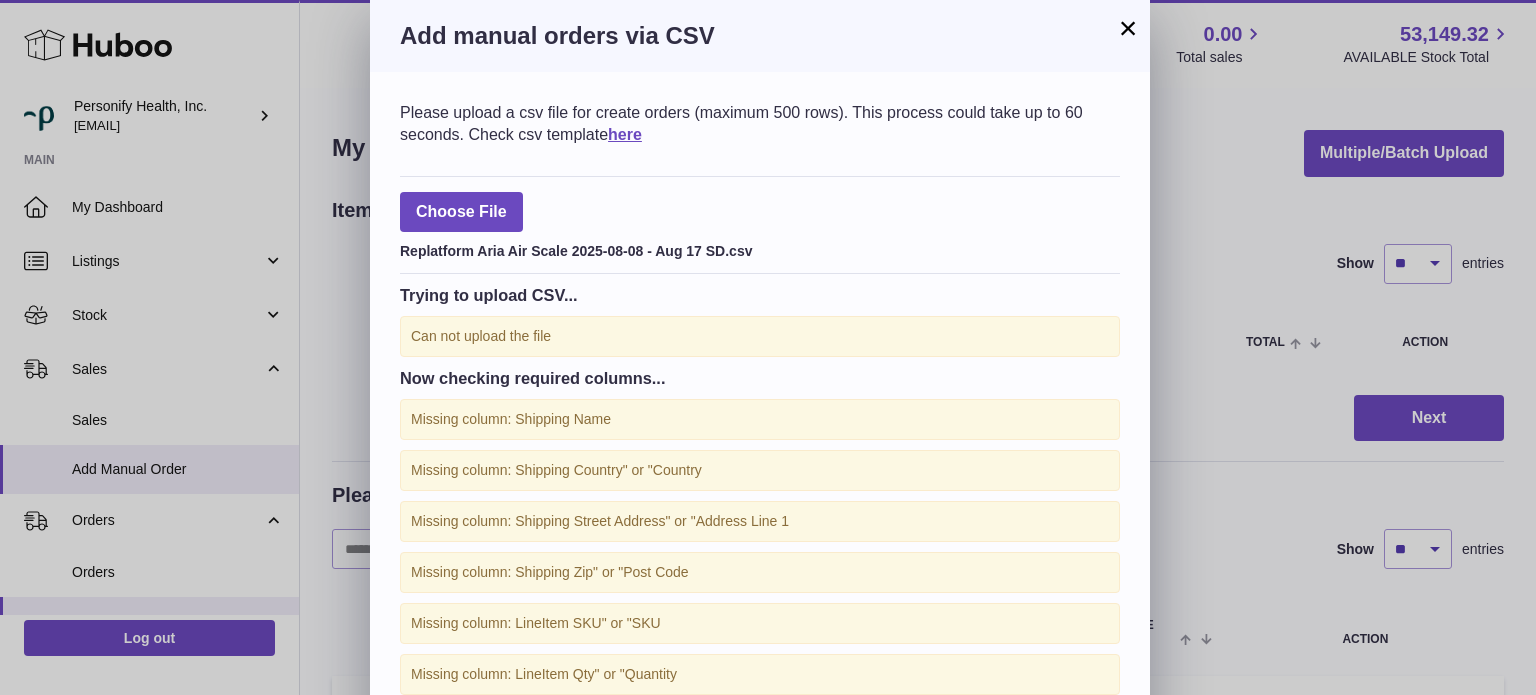 click on "×" at bounding box center [1128, 28] 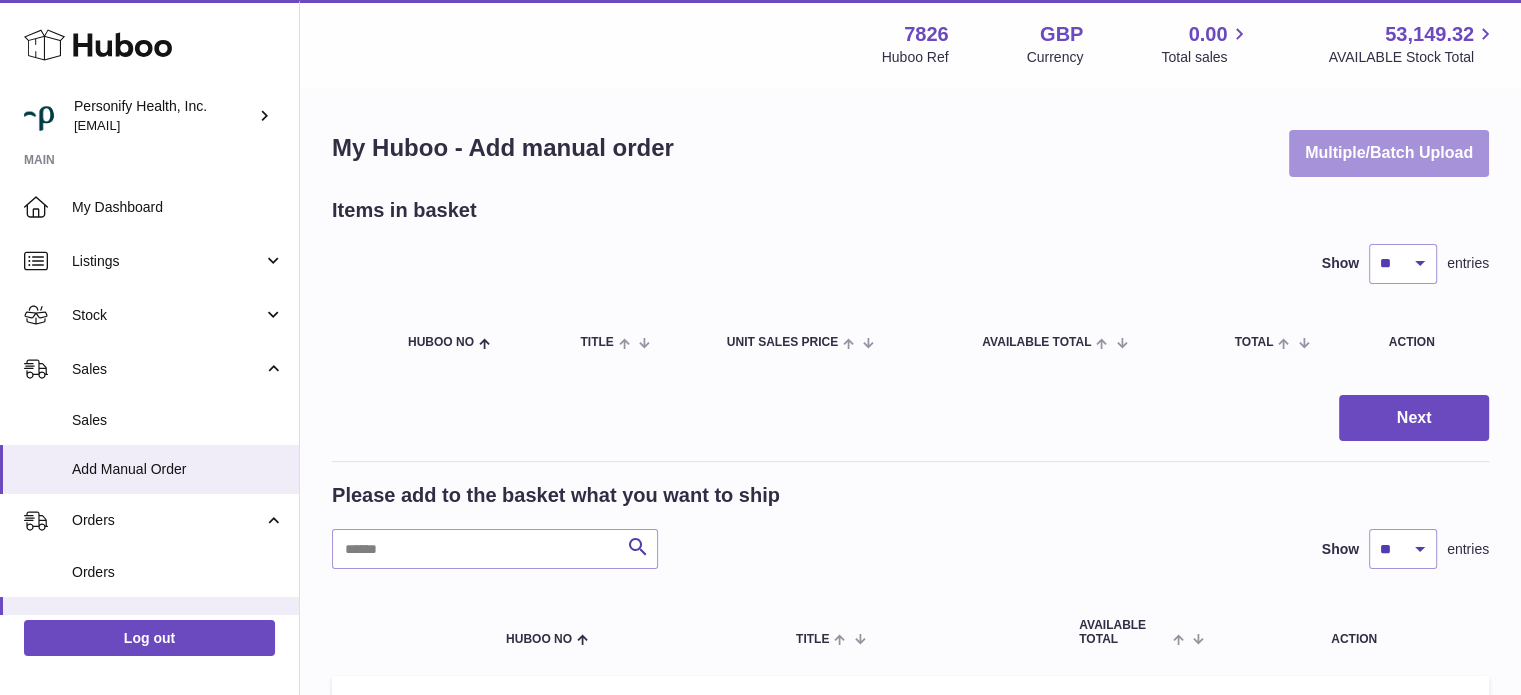click on "Multiple/Batch Upload" at bounding box center [1389, 153] 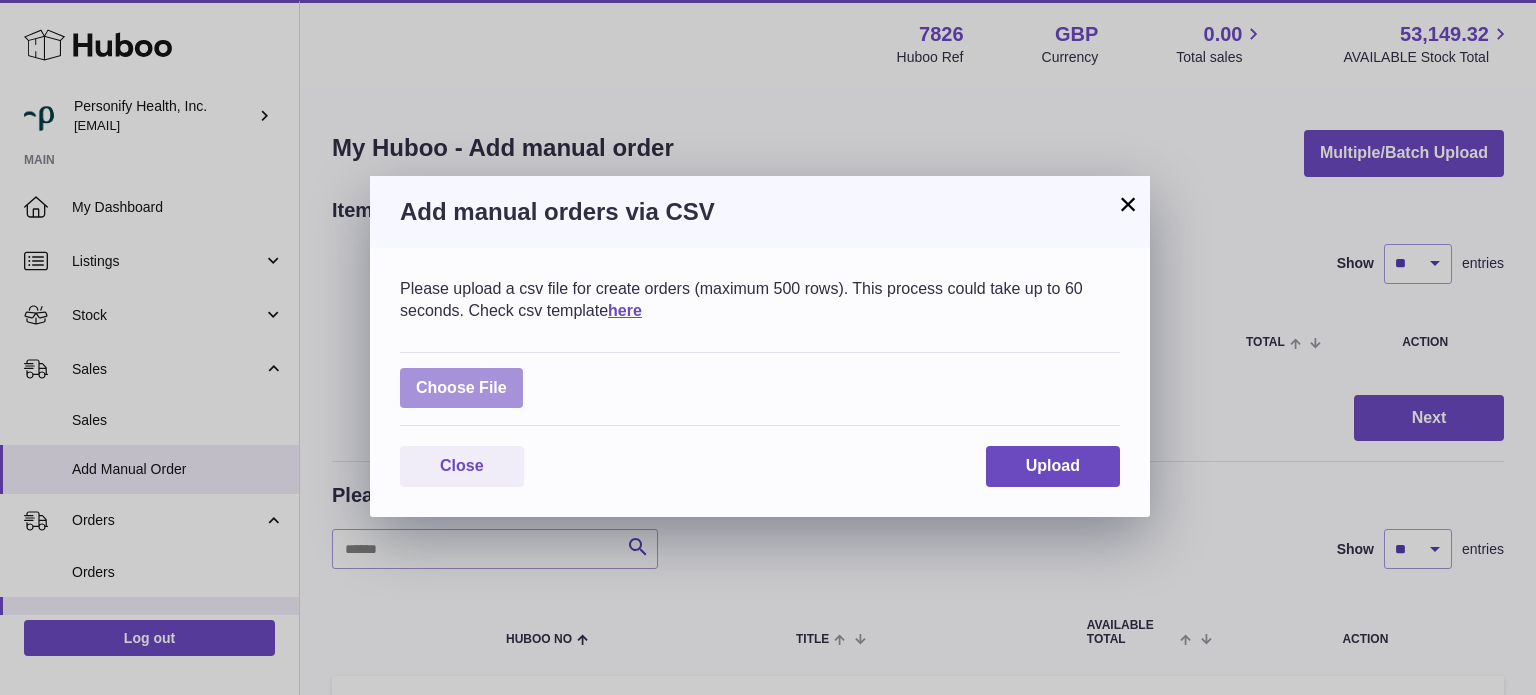 click at bounding box center (461, 388) 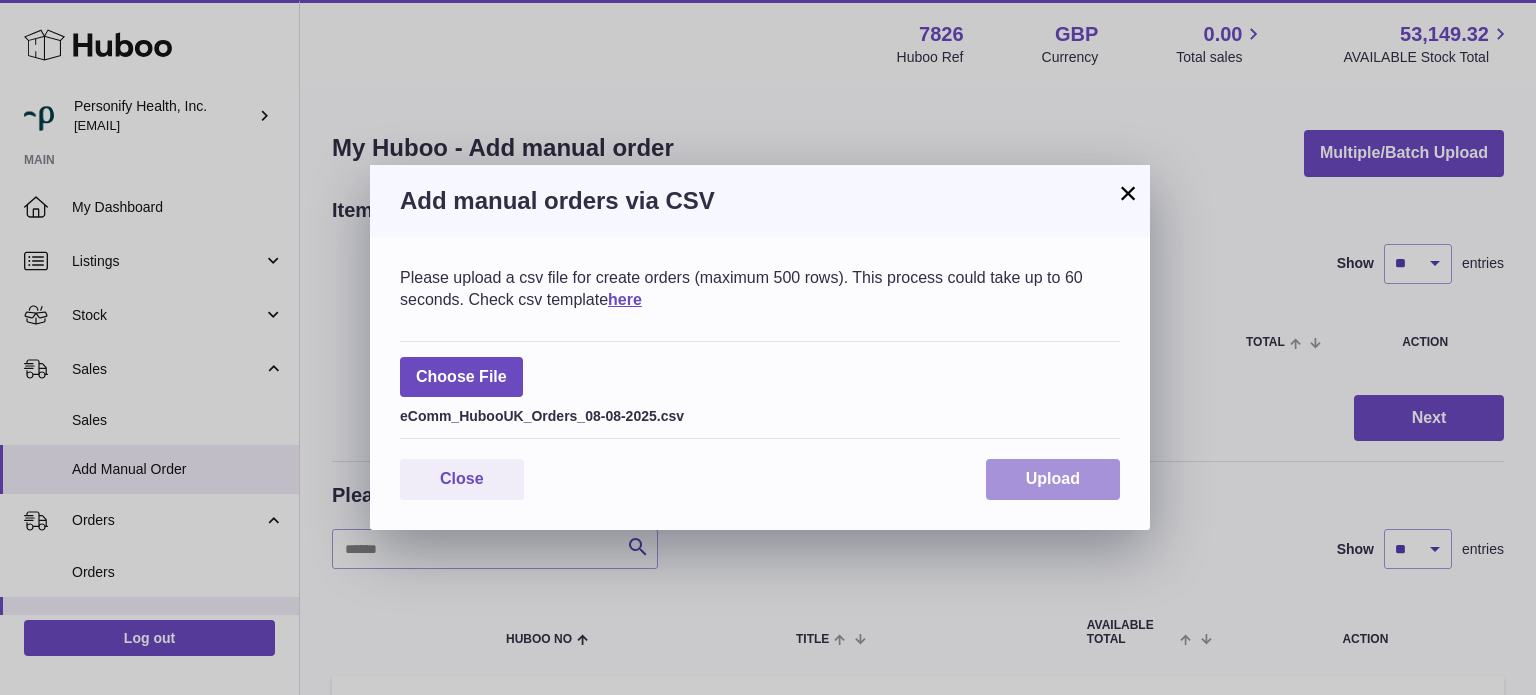 click on "Upload" at bounding box center (1053, 479) 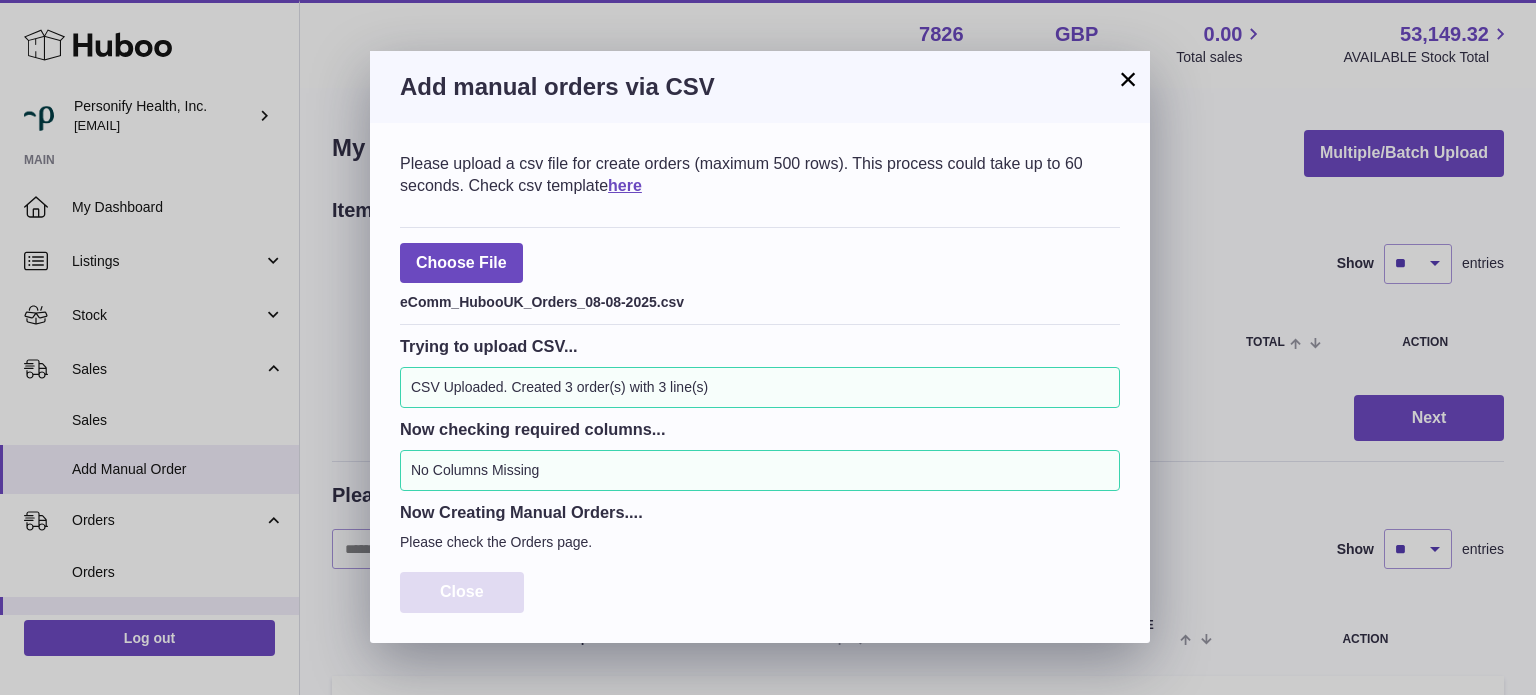 drag, startPoint x: 486, startPoint y: 599, endPoint x: 480, endPoint y: 573, distance: 26.683329 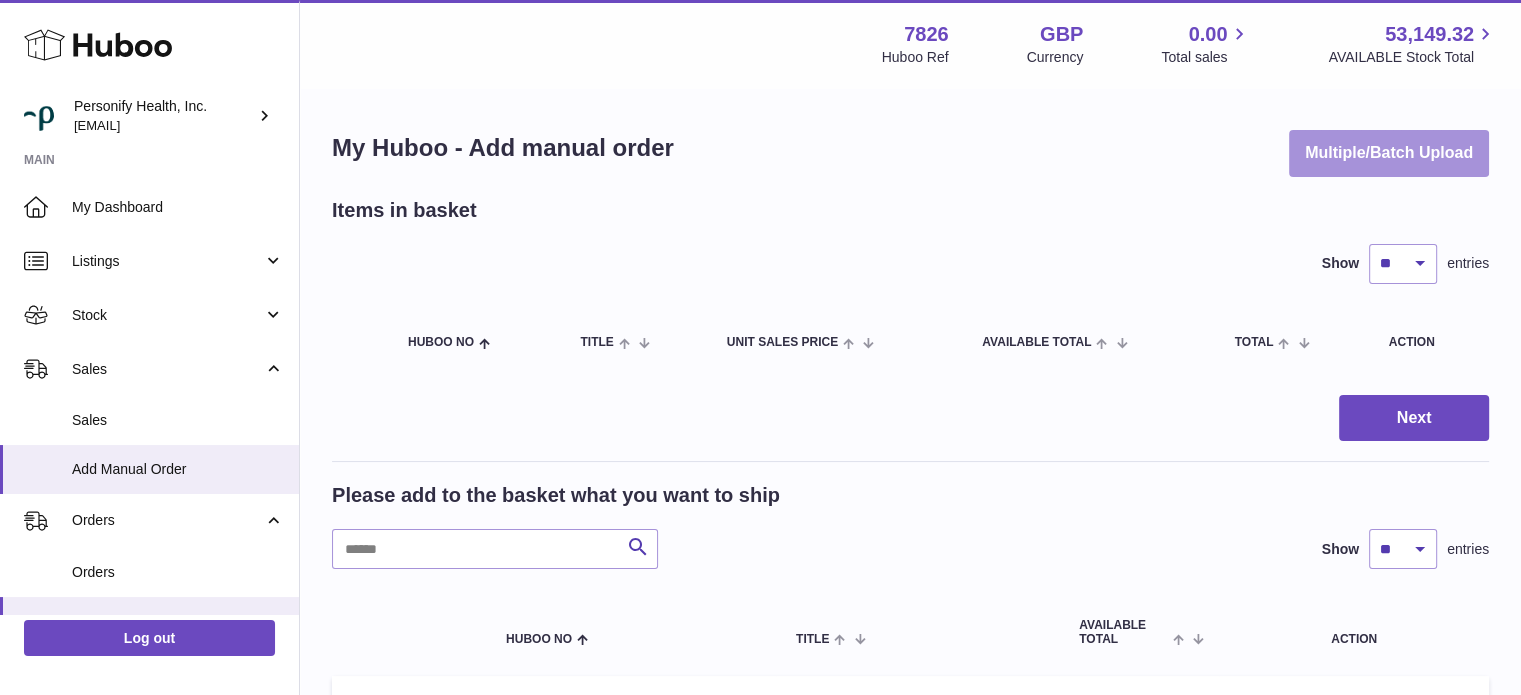 click on "Multiple/Batch Upload" at bounding box center (1389, 153) 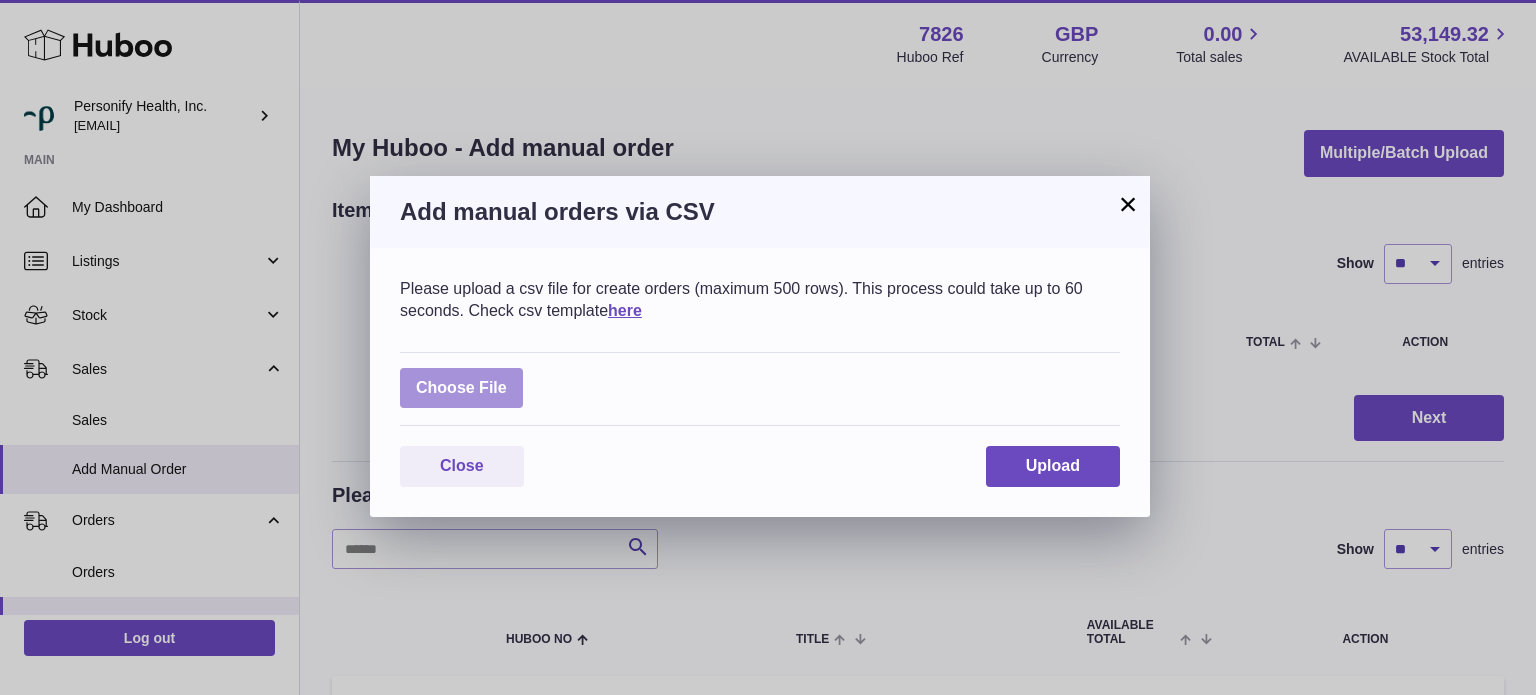 click at bounding box center (461, 388) 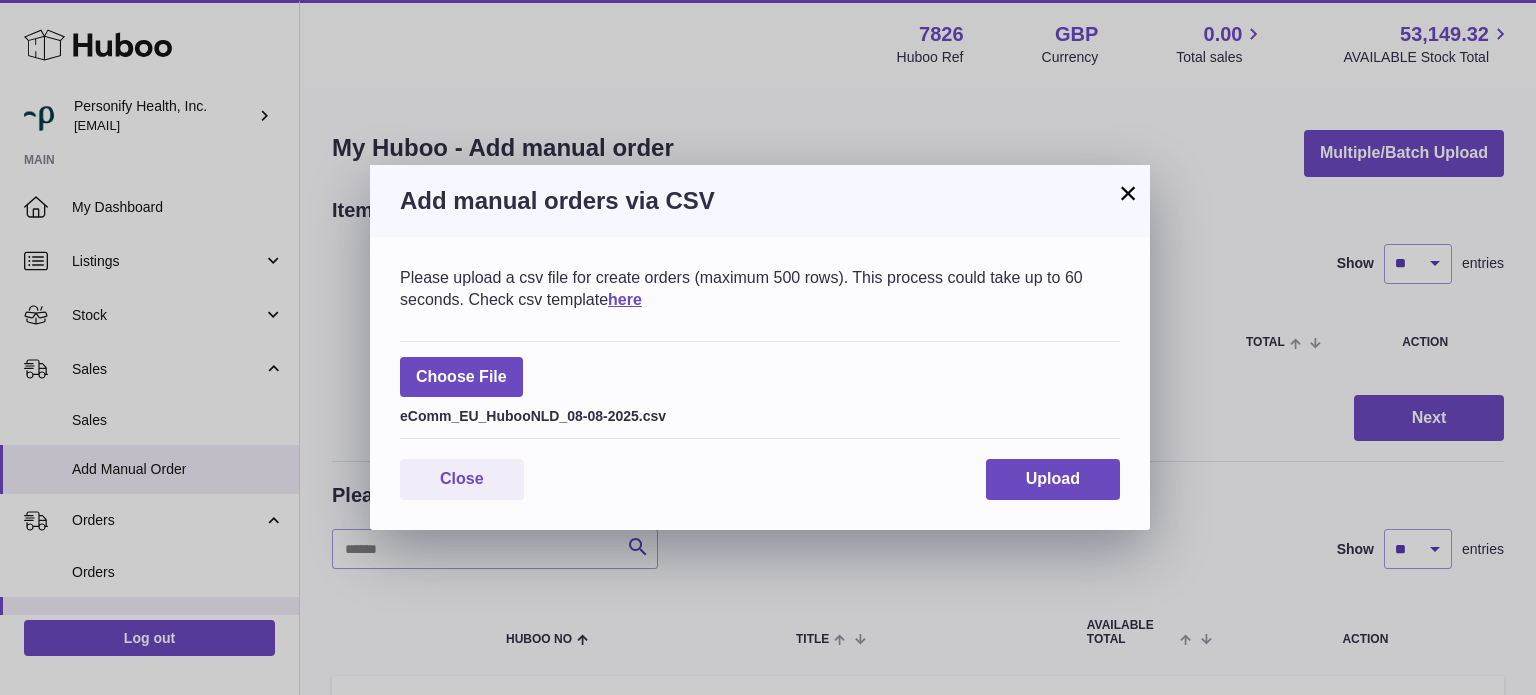 click on "Please upload a csv file for create orders (maximum 500 rows).
This process could take up to 60 seconds.
Check csv template
here
Choose File
eComm_EU_HubooNLD_08-08-2025.csv       Close   Upload" at bounding box center (760, 383) 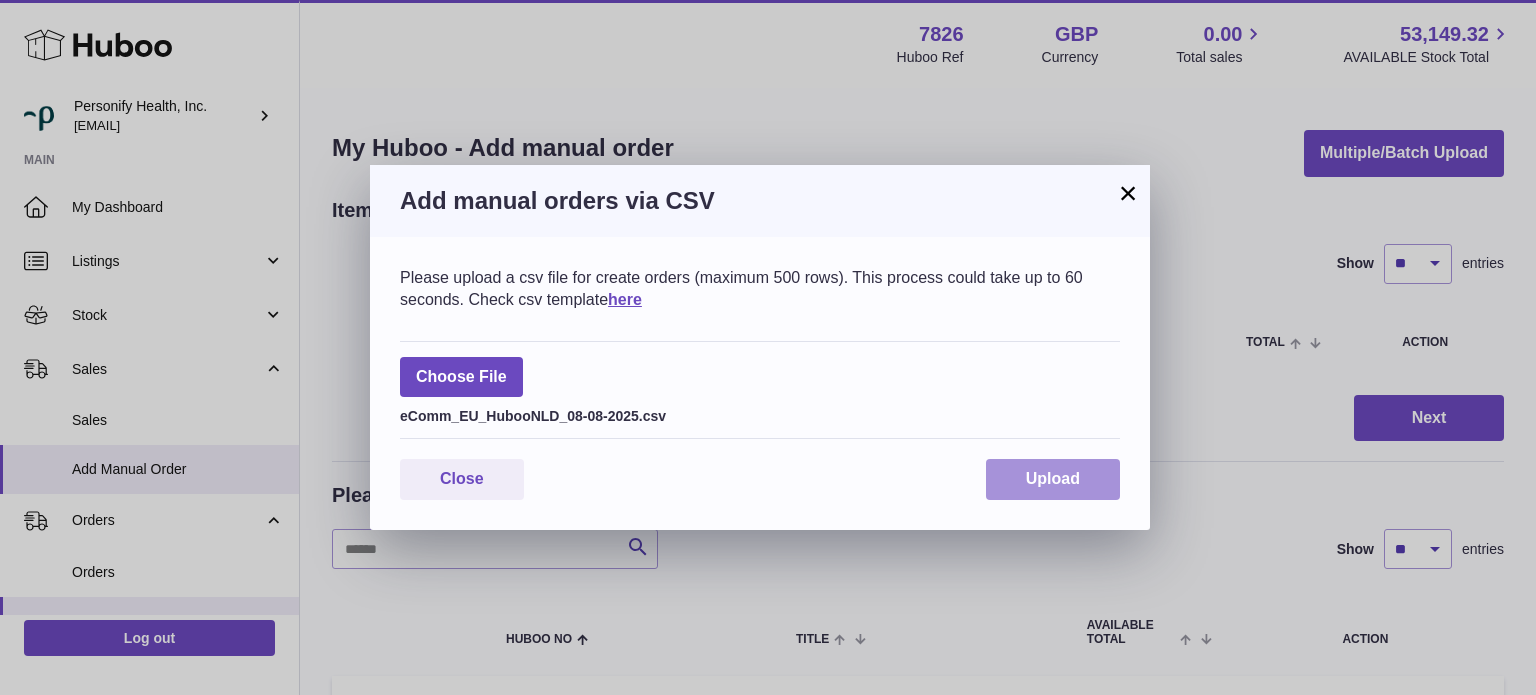 click on "Upload" at bounding box center [1053, 478] 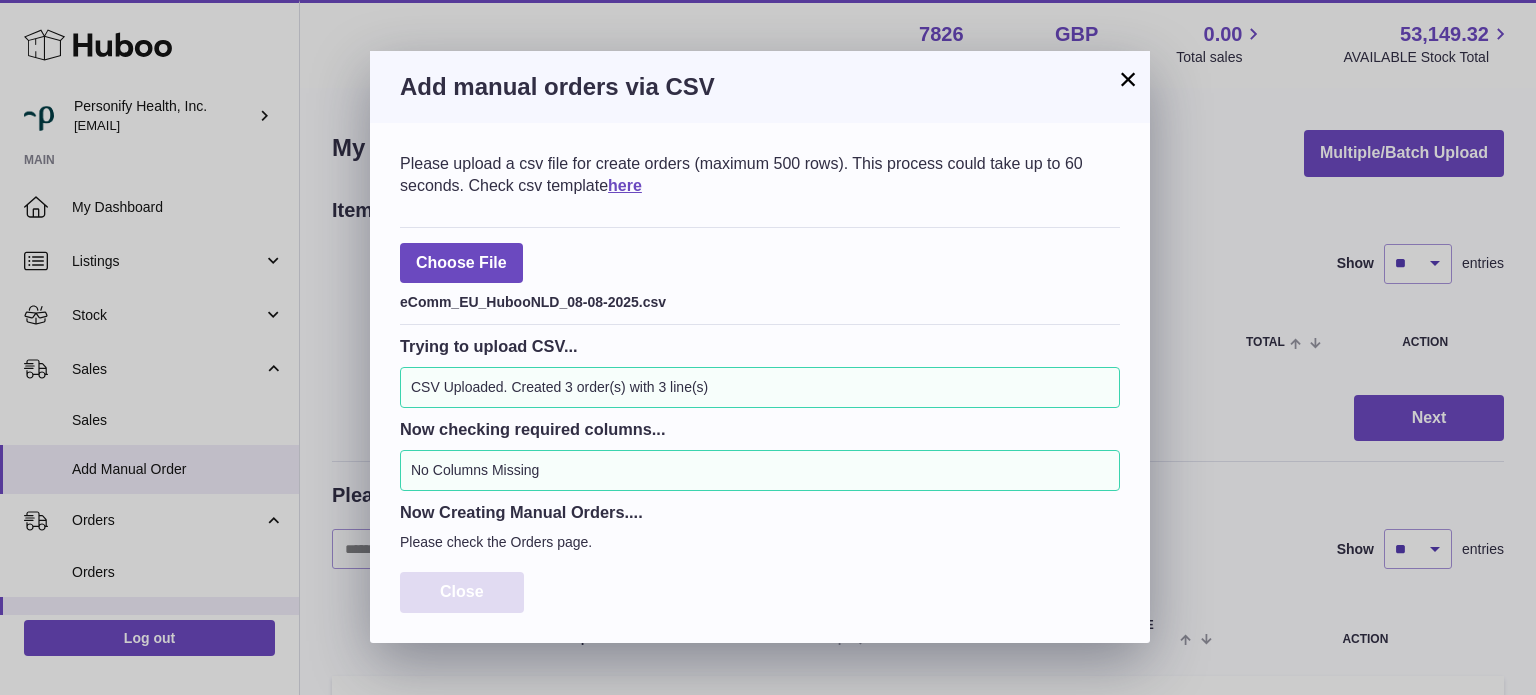 click on "Close" at bounding box center [462, 592] 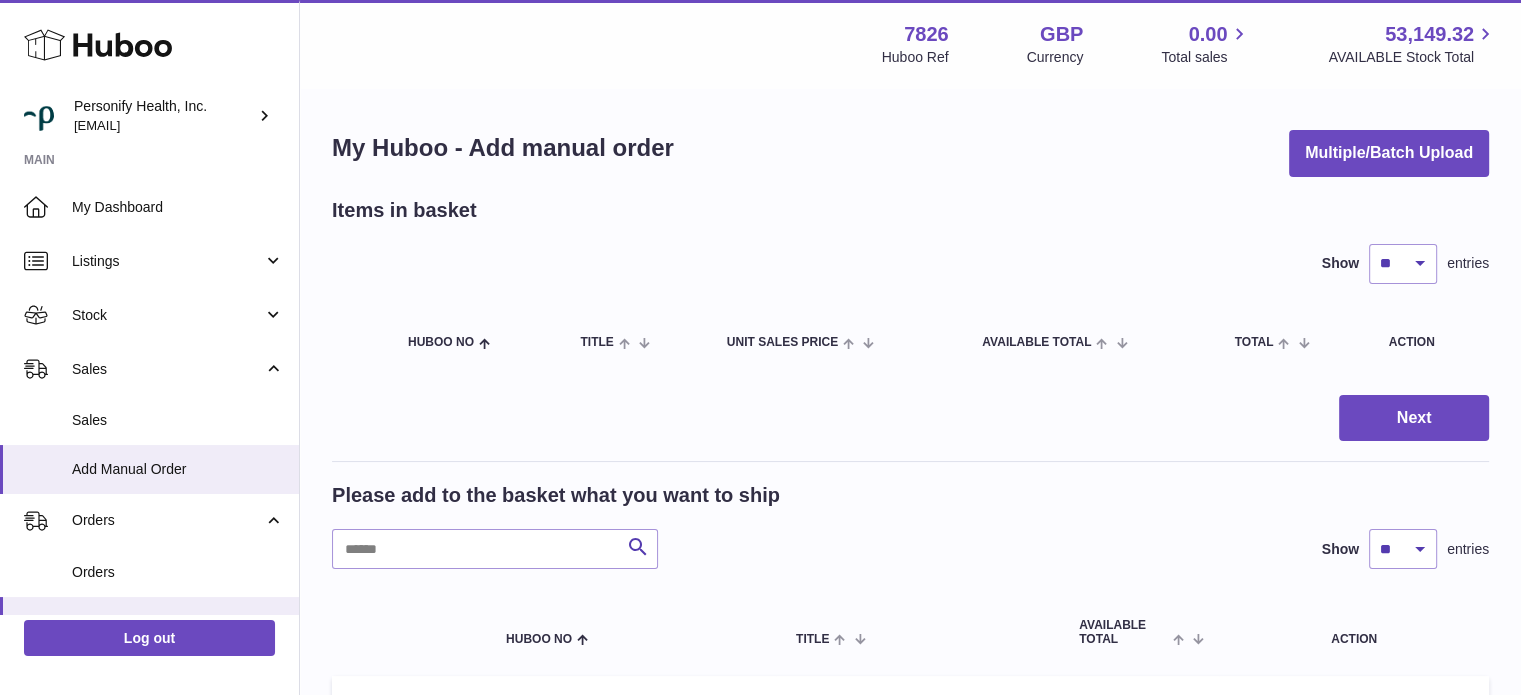 click 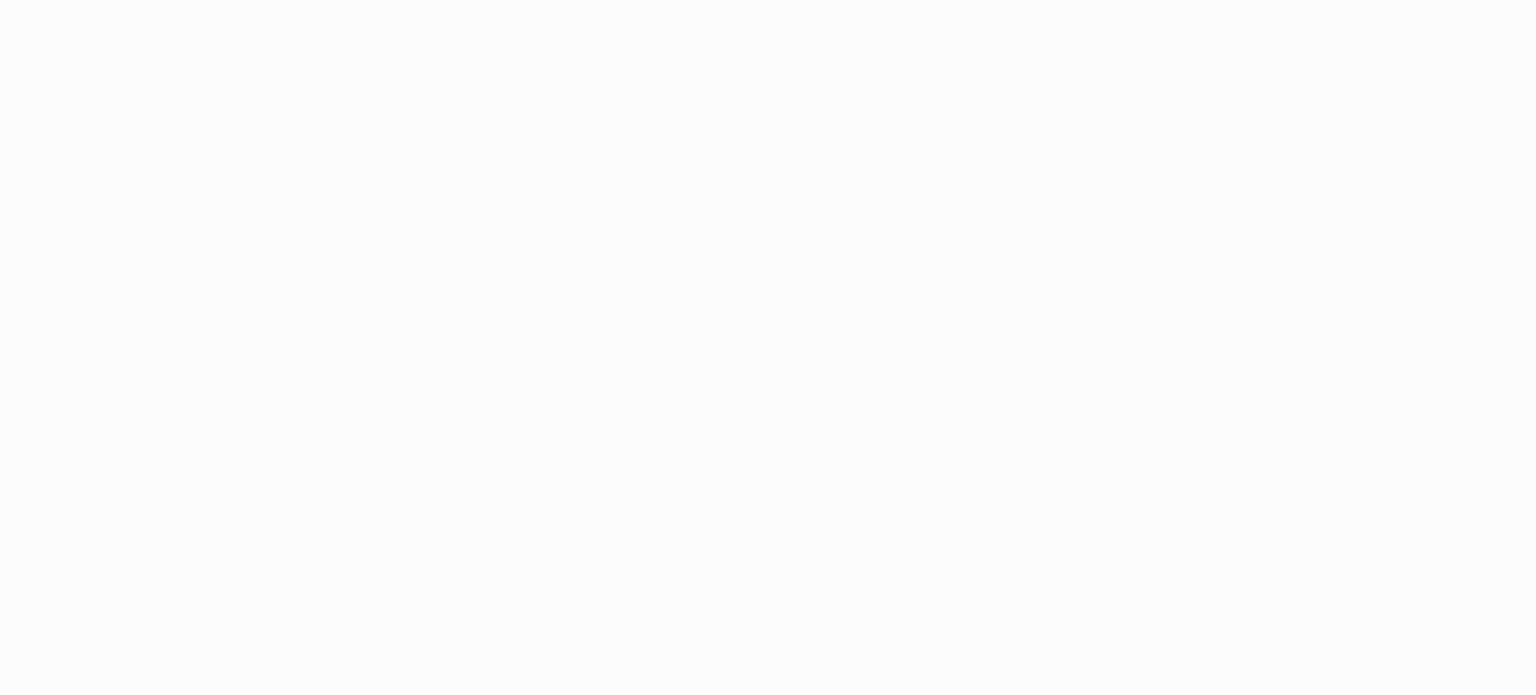 scroll, scrollTop: 0, scrollLeft: 0, axis: both 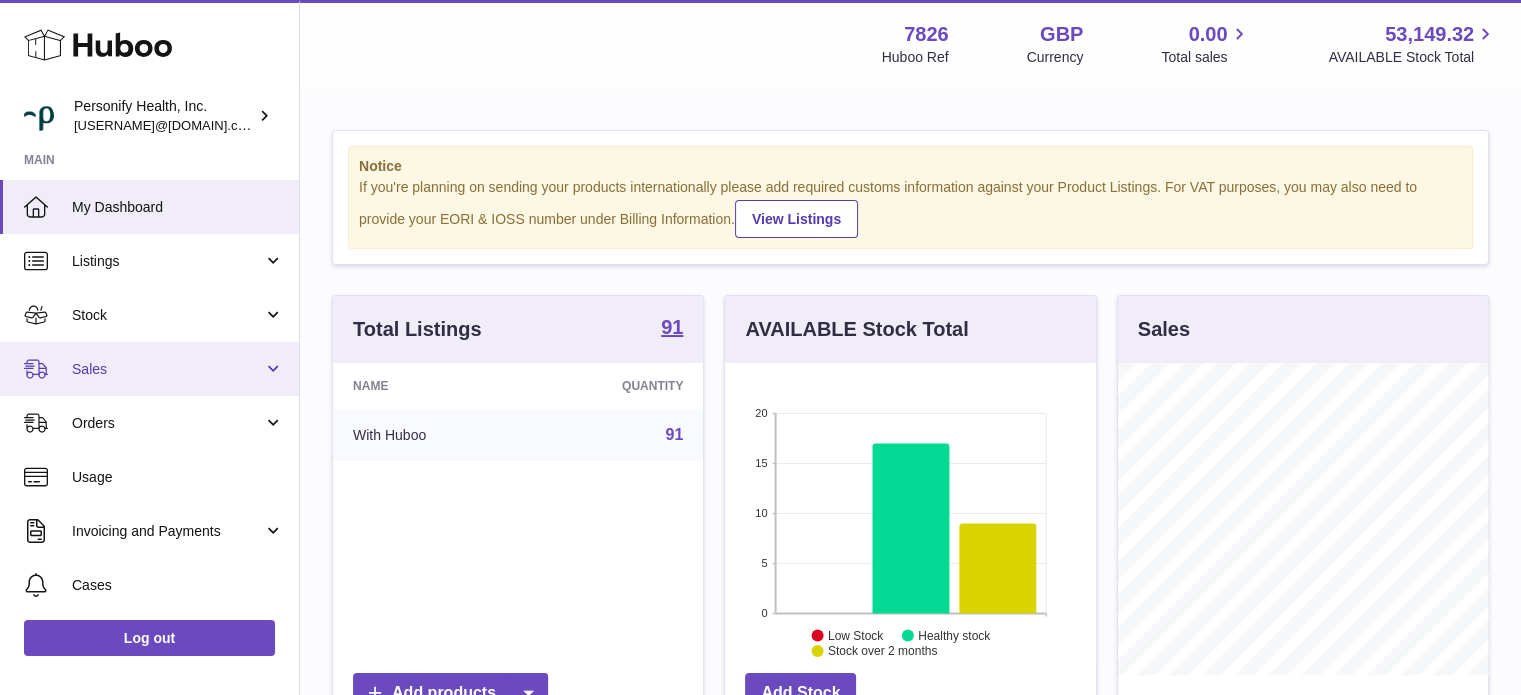 click on "Sales" at bounding box center (167, 369) 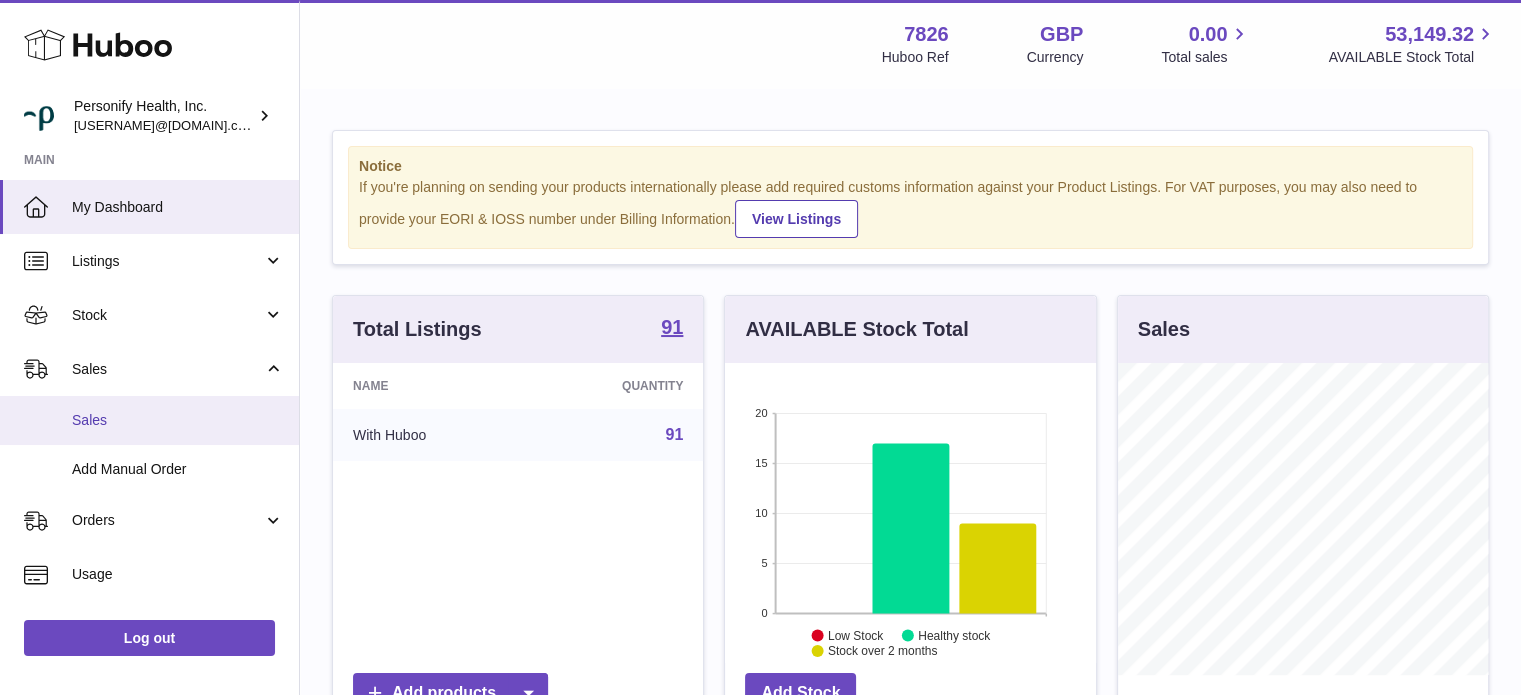 click on "Sales" at bounding box center [178, 420] 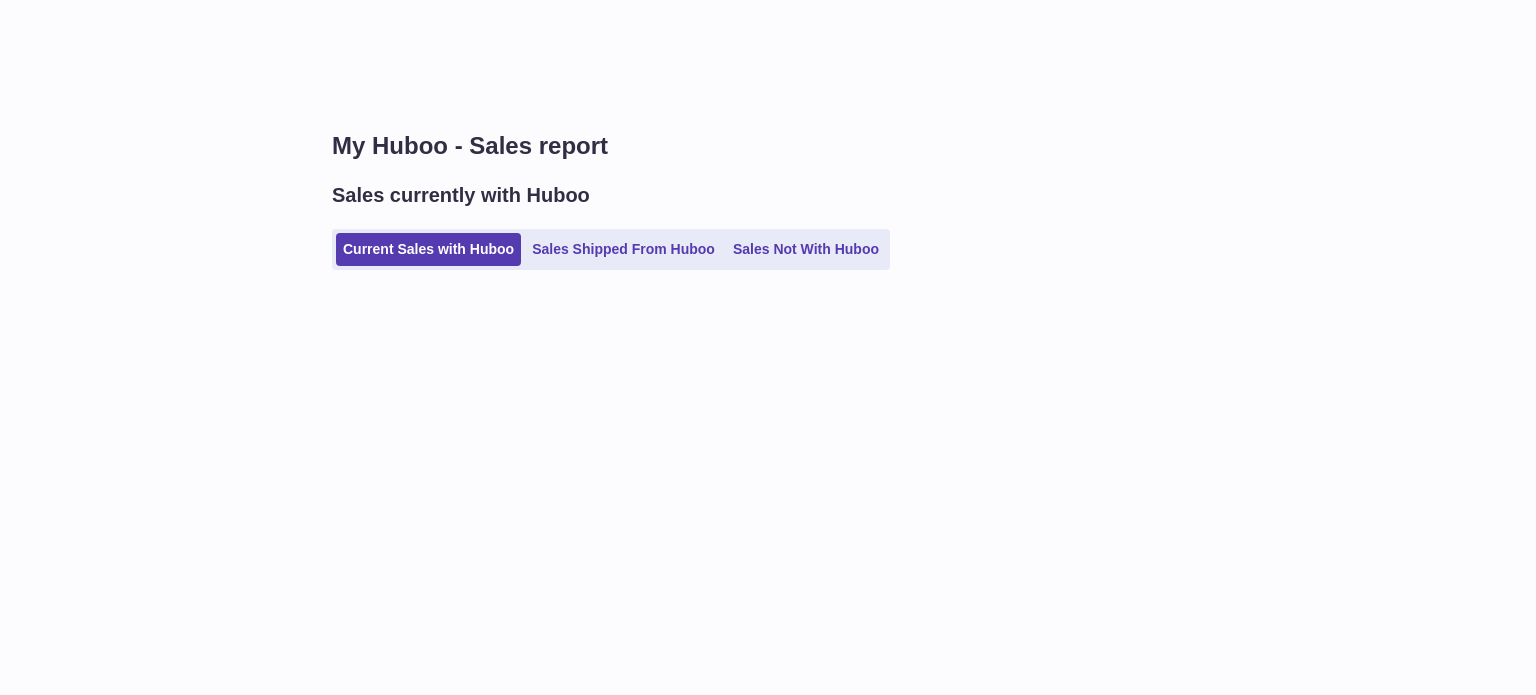 scroll, scrollTop: 0, scrollLeft: 0, axis: both 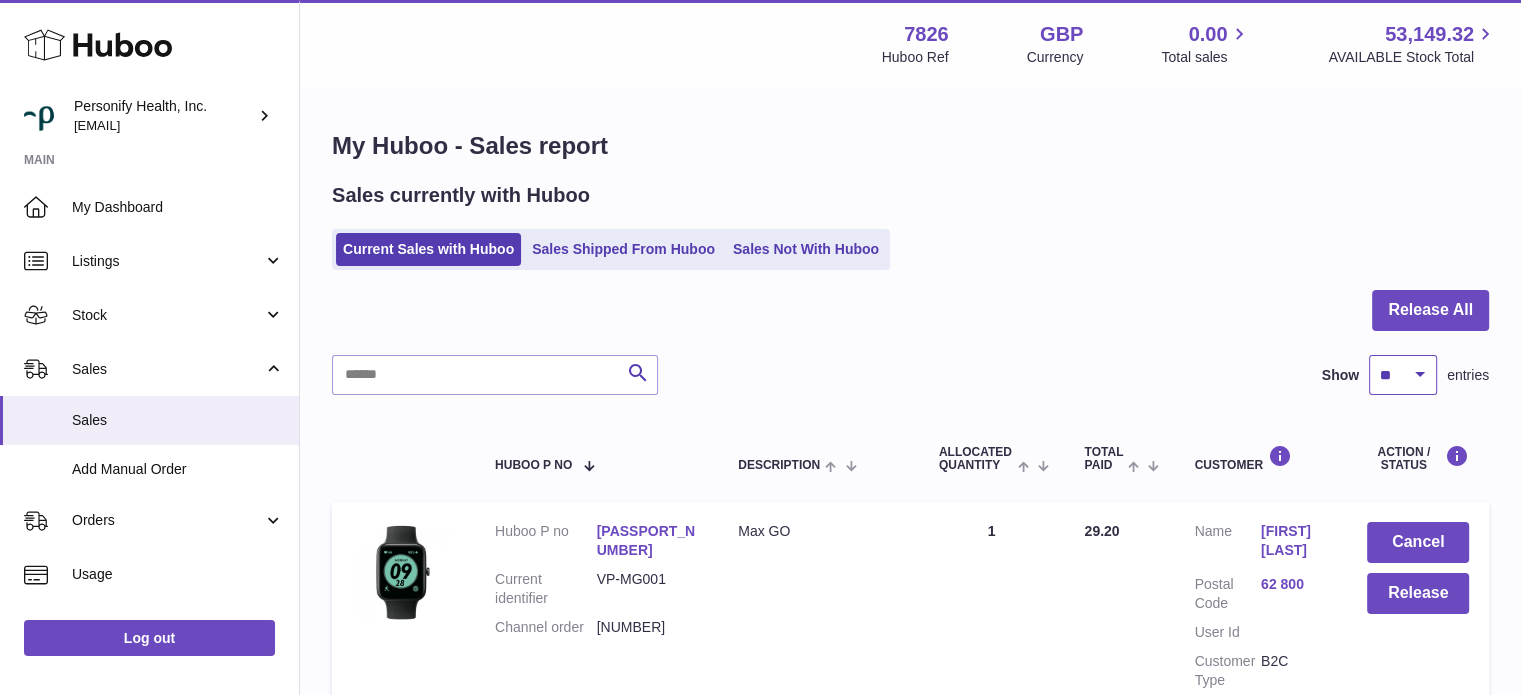 click on "** ** ** ***" at bounding box center [1403, 375] 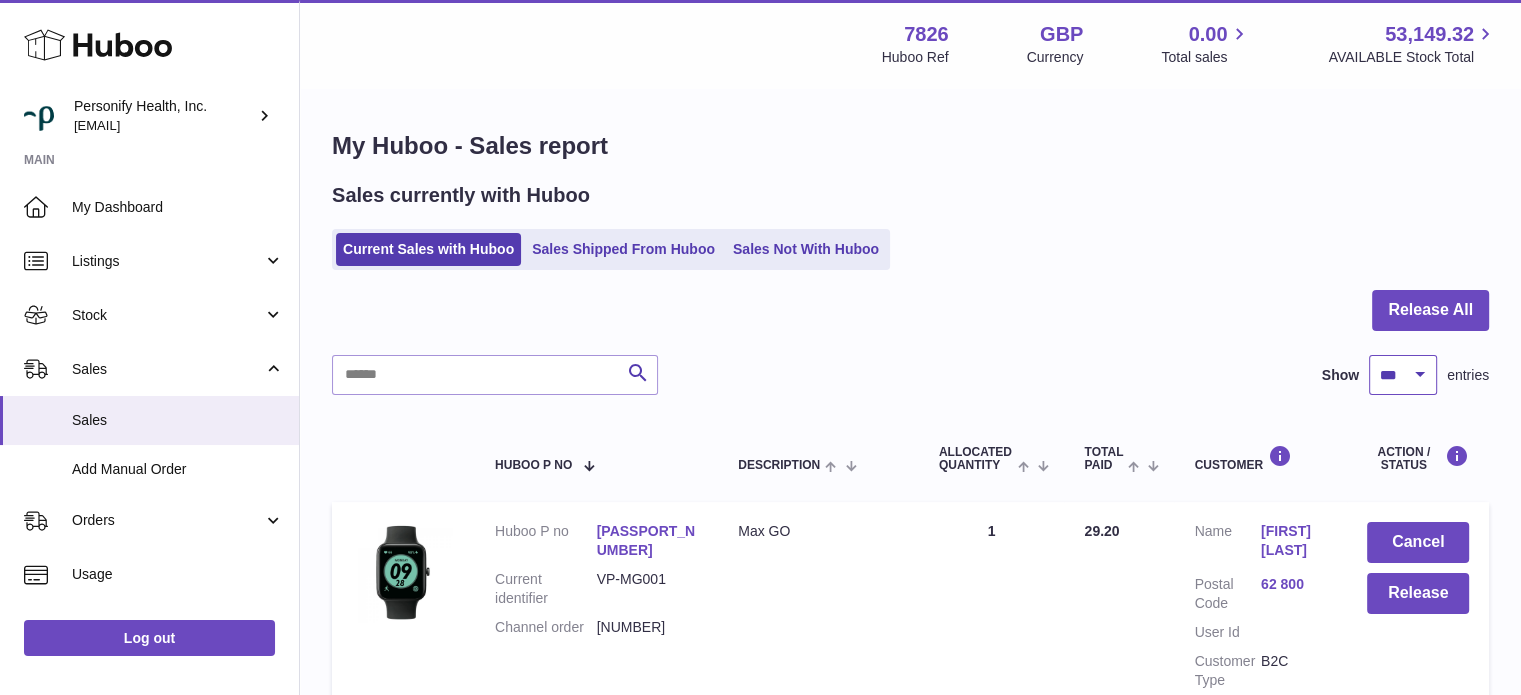 click on "** ** ** ***" at bounding box center [1403, 375] 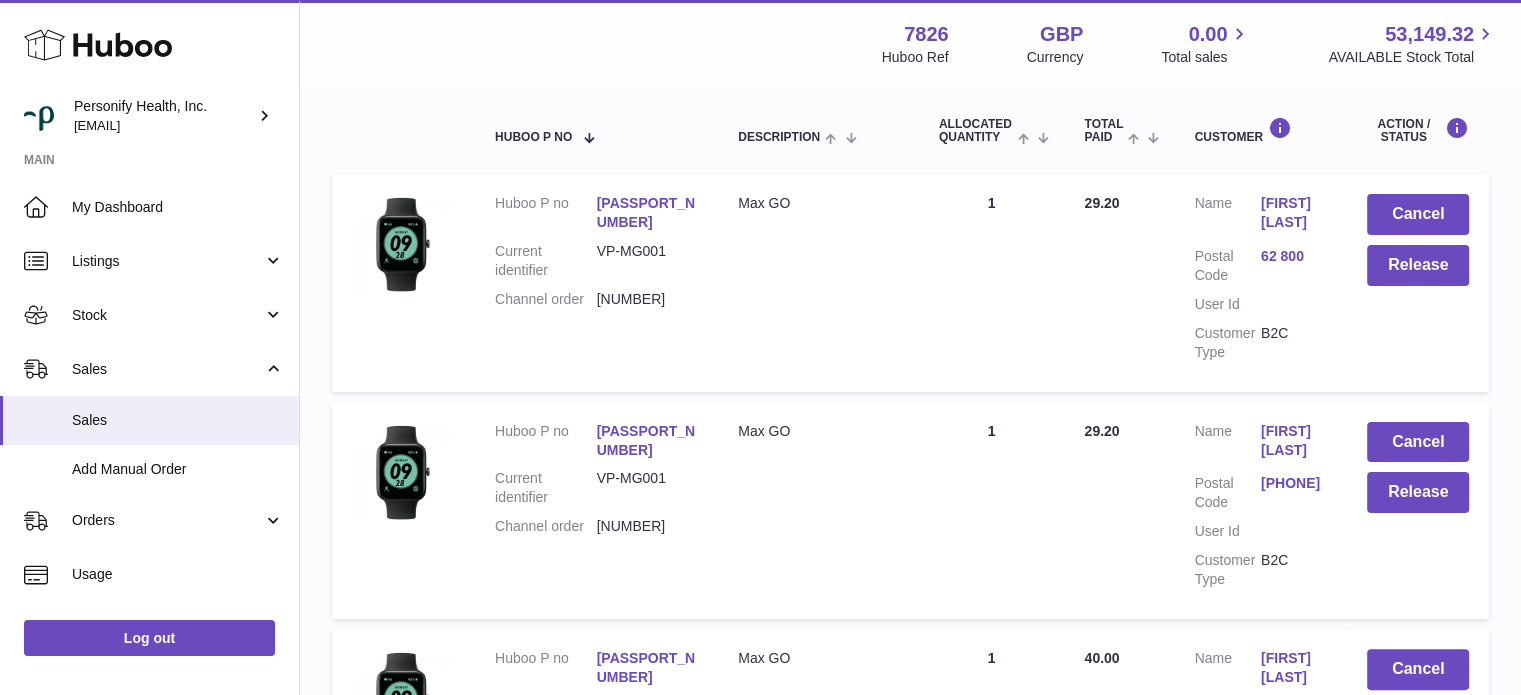 scroll, scrollTop: 100, scrollLeft: 0, axis: vertical 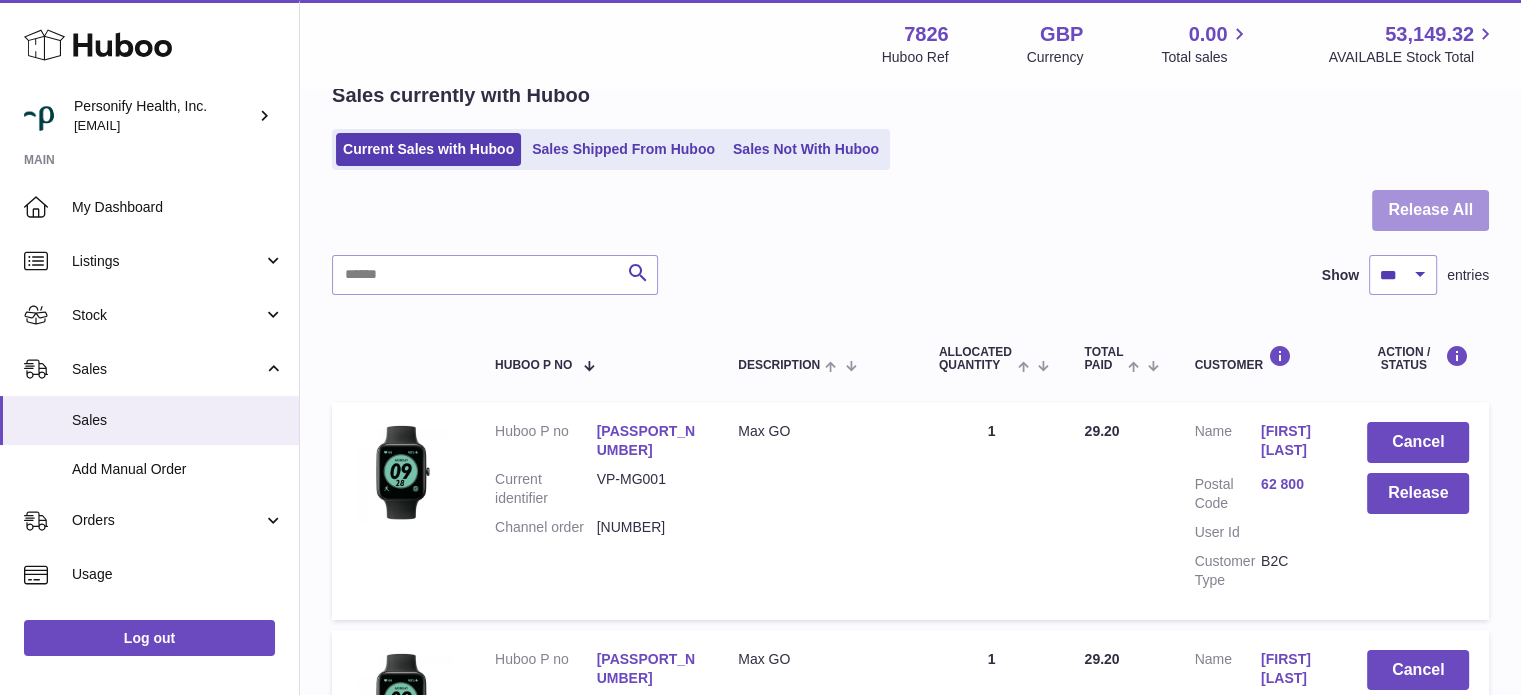 click on "Release All" at bounding box center (1430, 210) 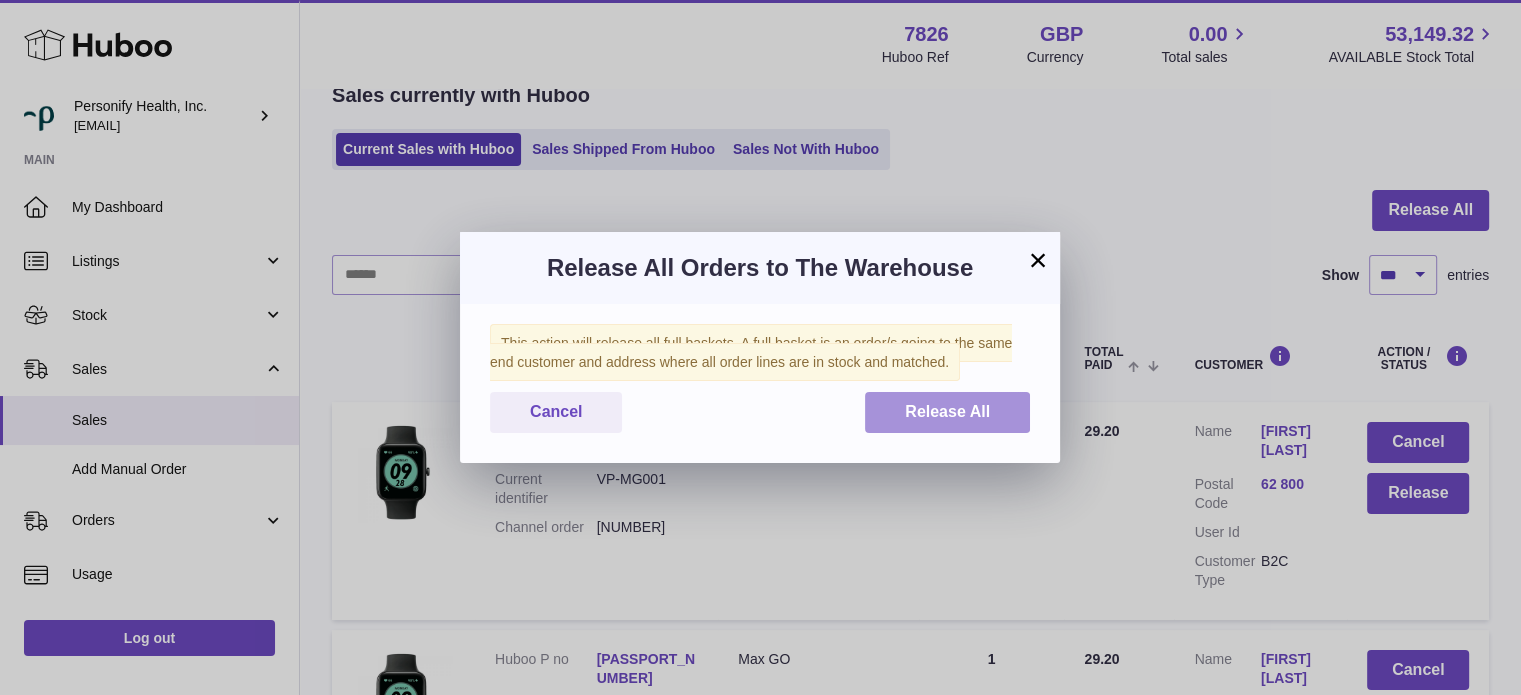 click on "Release All" at bounding box center [947, 412] 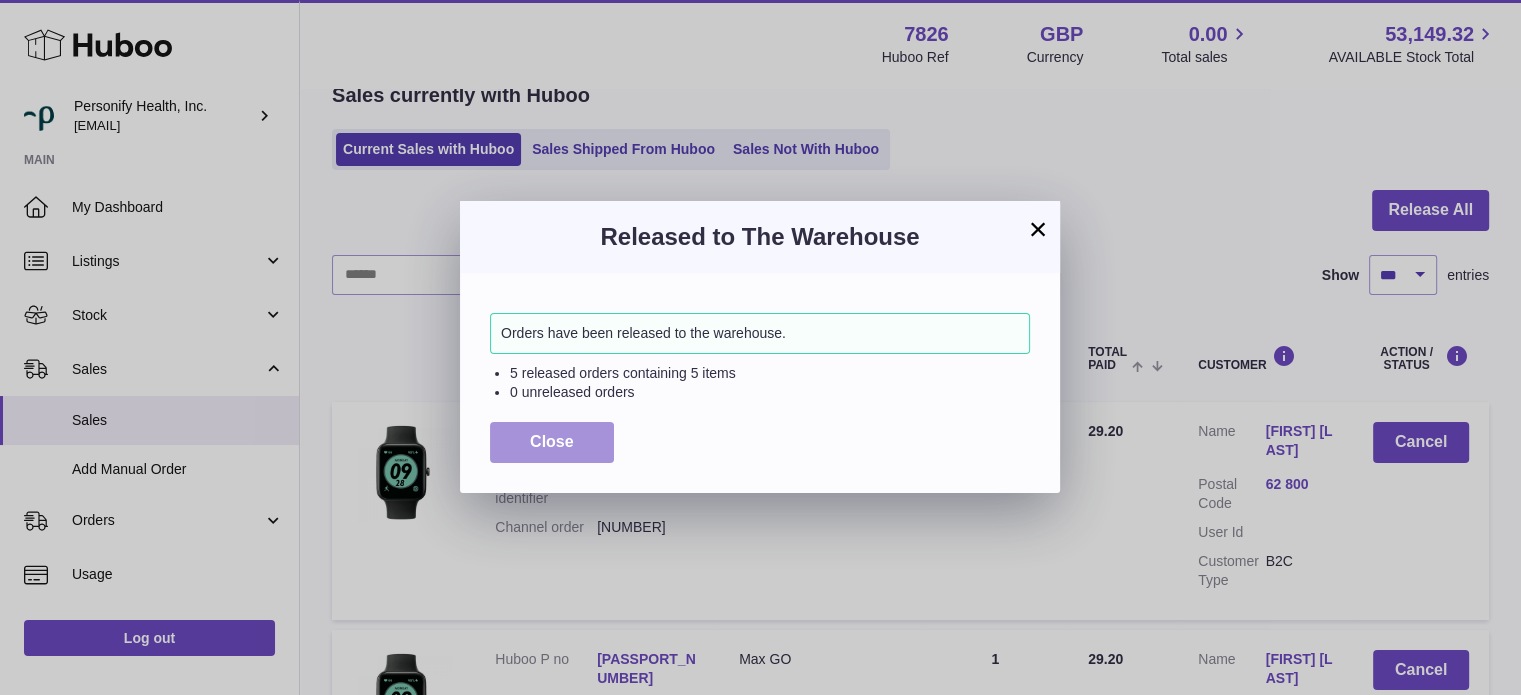 click on "Close" at bounding box center (552, 441) 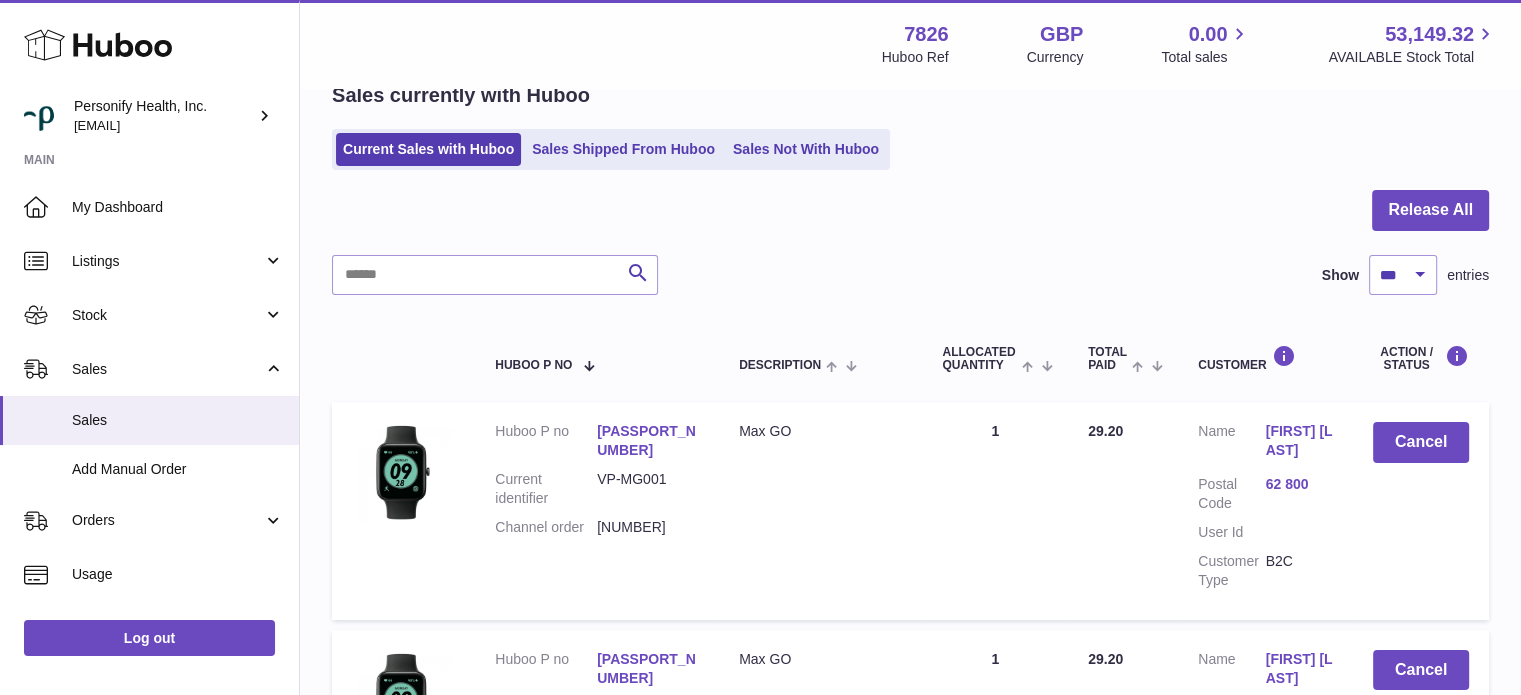 click at bounding box center [910, 222] 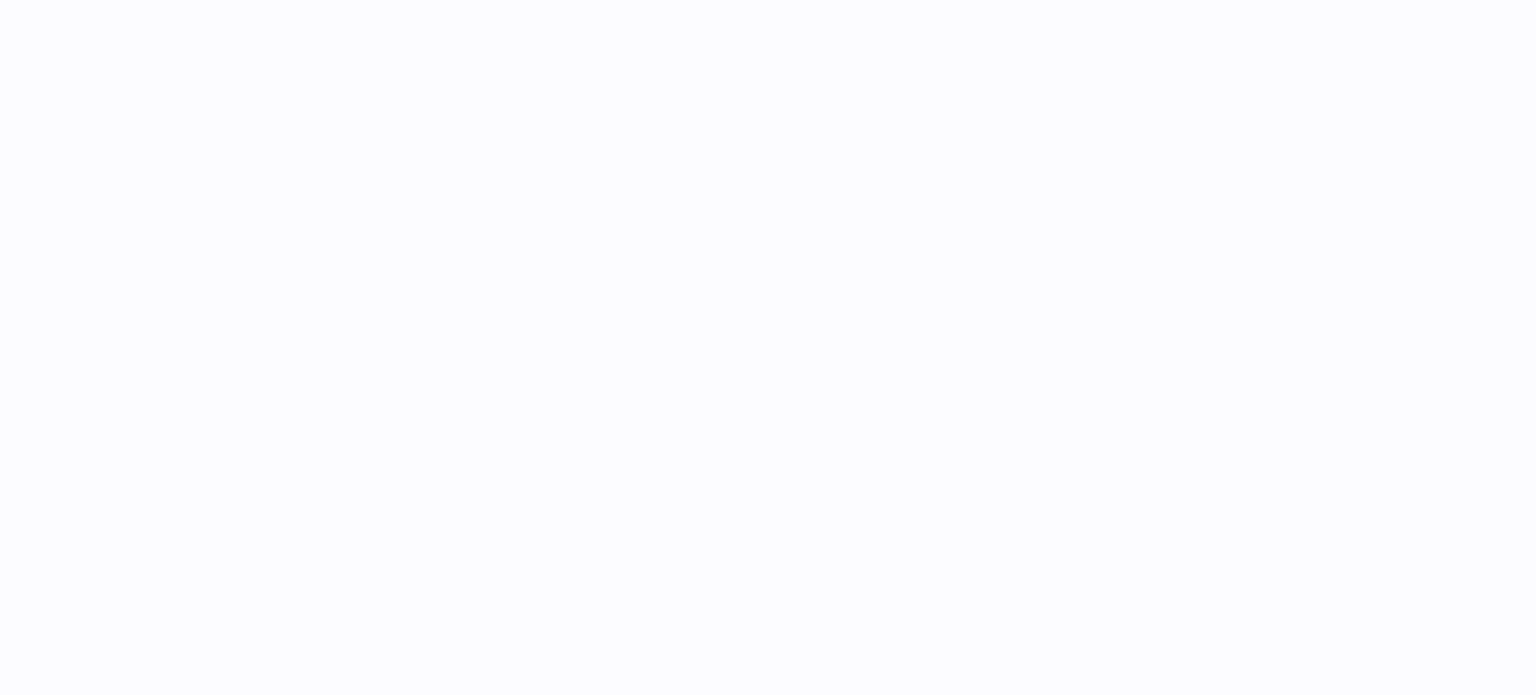 scroll, scrollTop: 0, scrollLeft: 0, axis: both 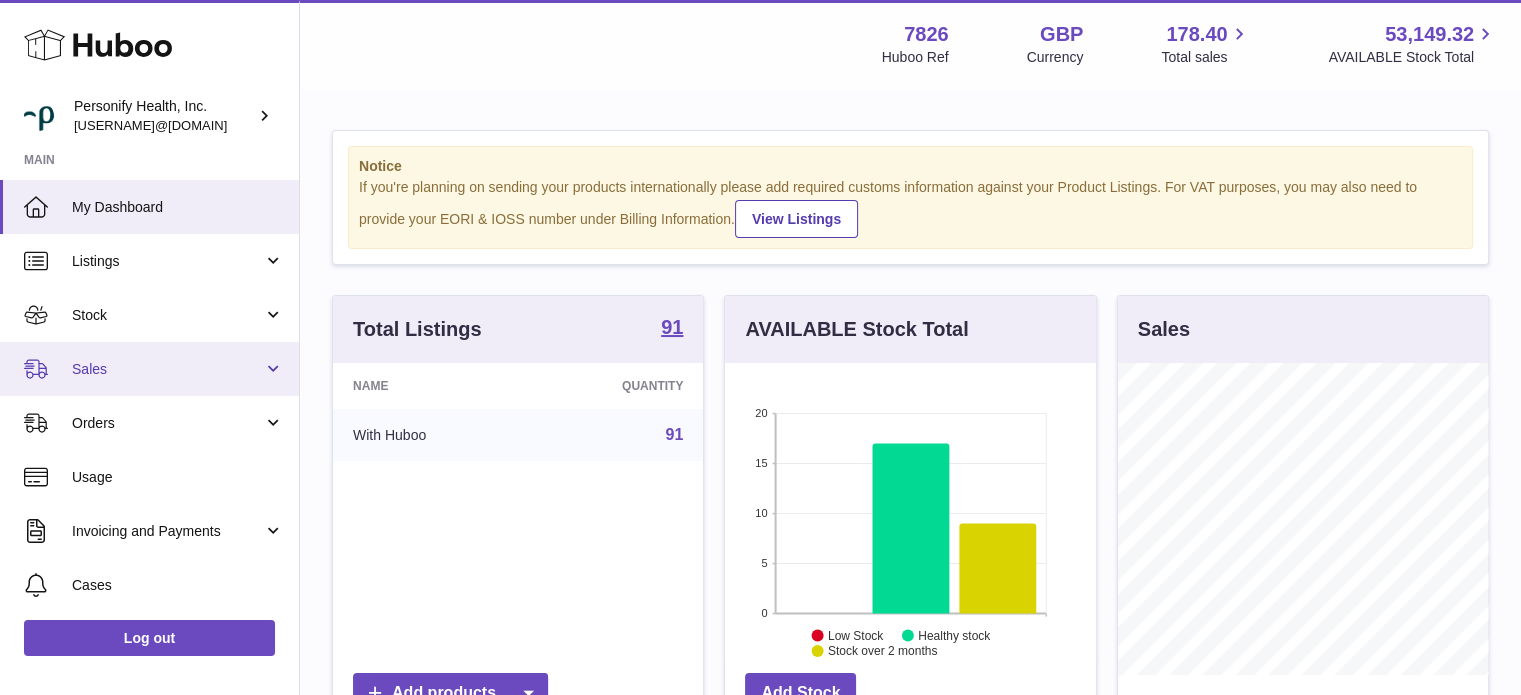 click on "Sales" at bounding box center [167, 369] 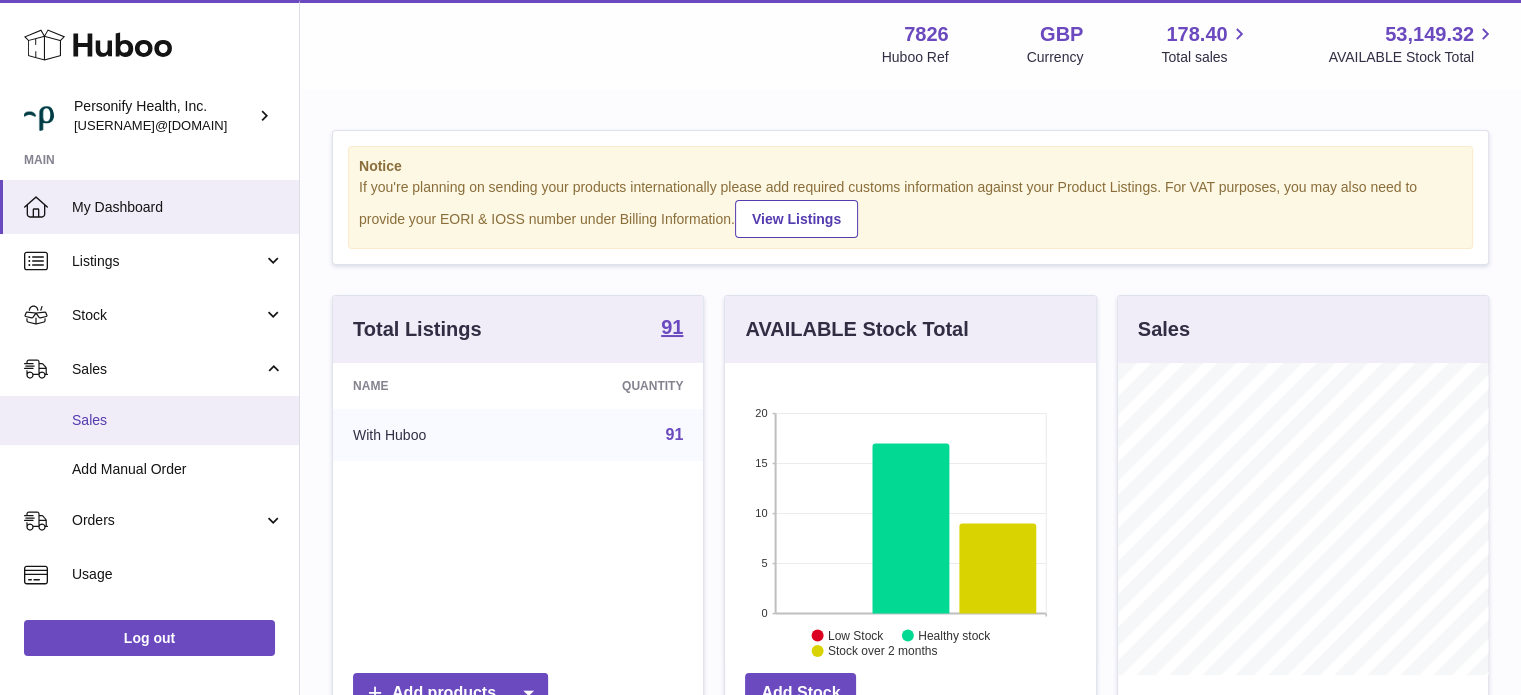 click on "Sales" at bounding box center [178, 420] 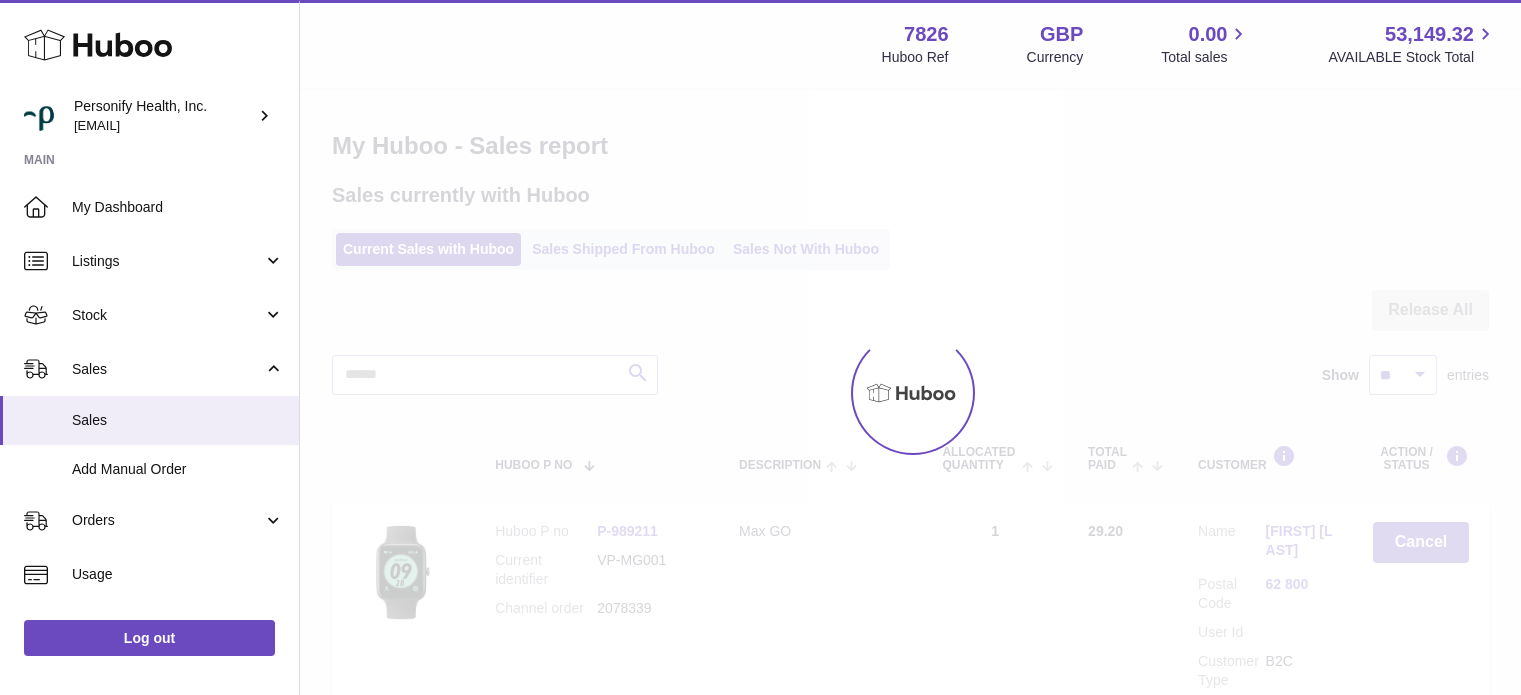 scroll, scrollTop: 0, scrollLeft: 0, axis: both 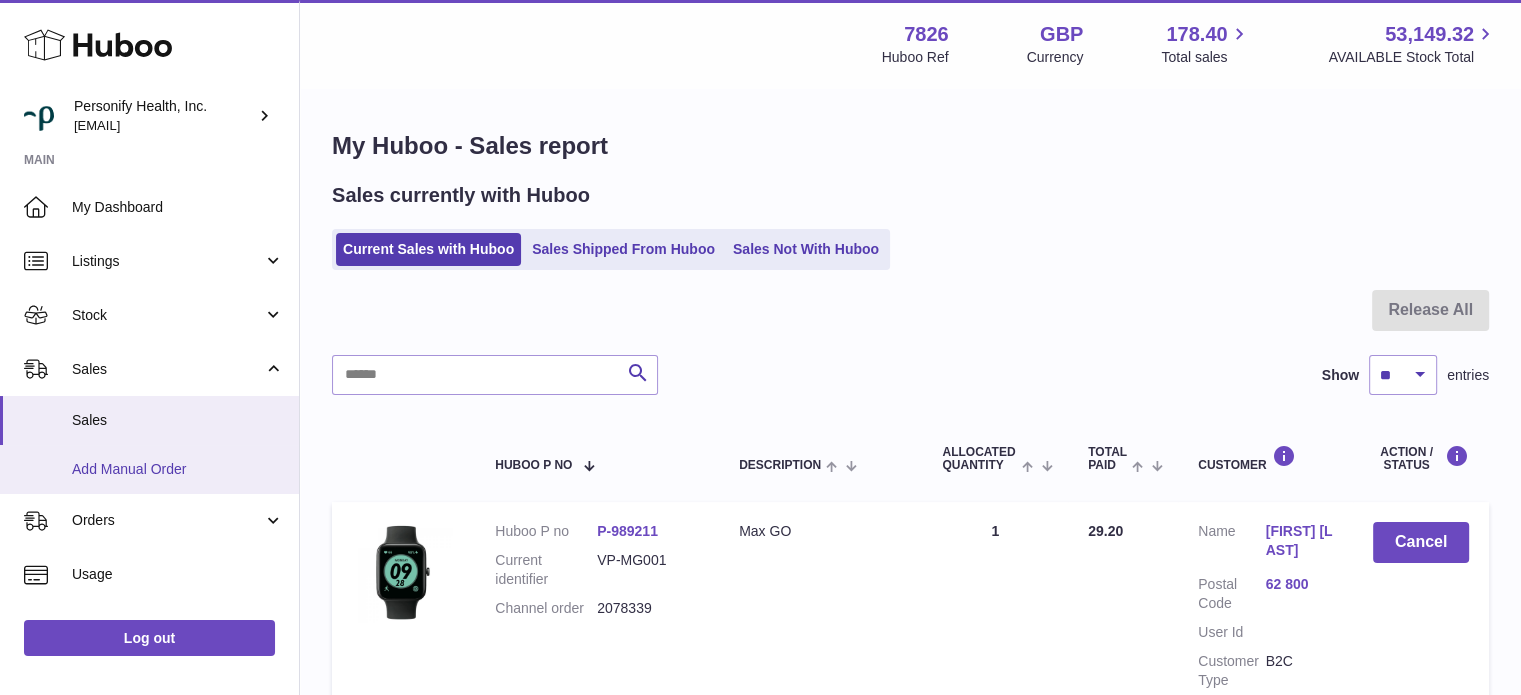 click on "Add Manual Order" at bounding box center (178, 469) 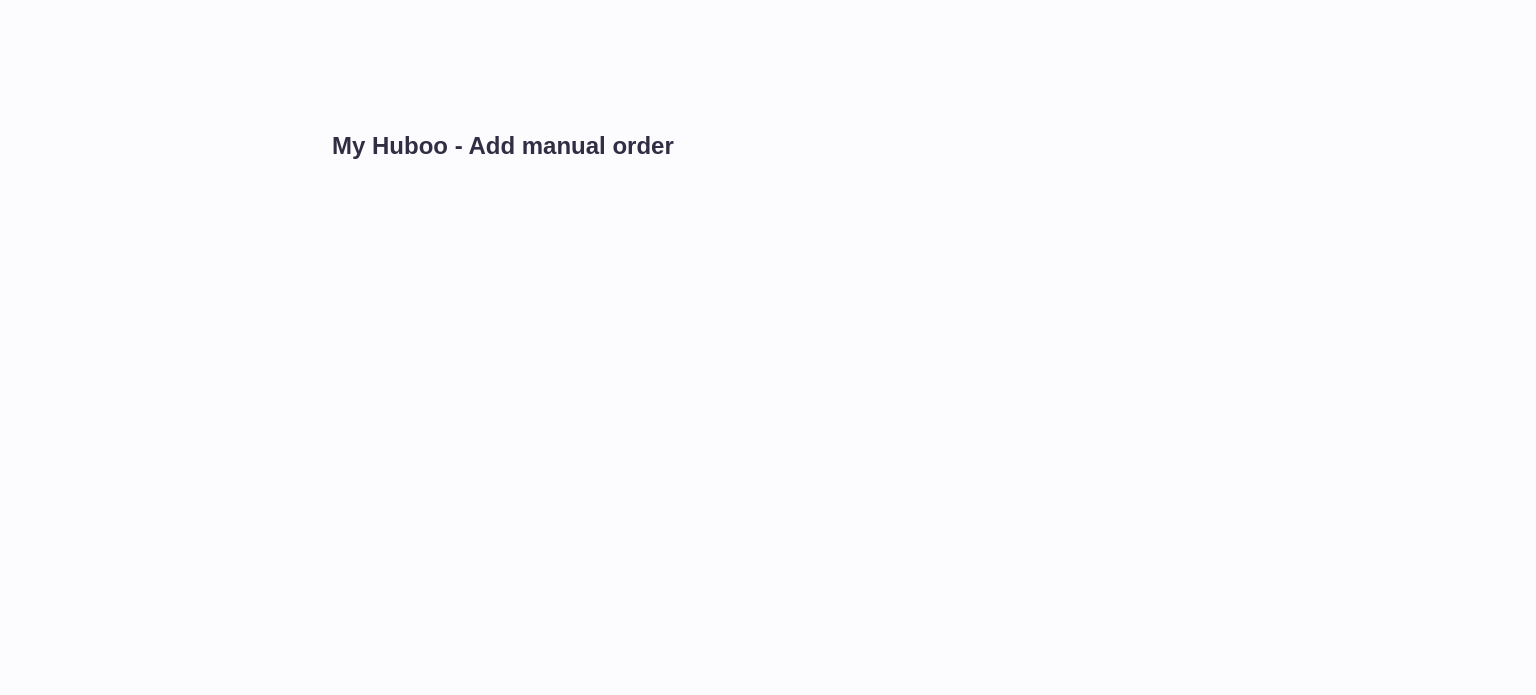 scroll, scrollTop: 0, scrollLeft: 0, axis: both 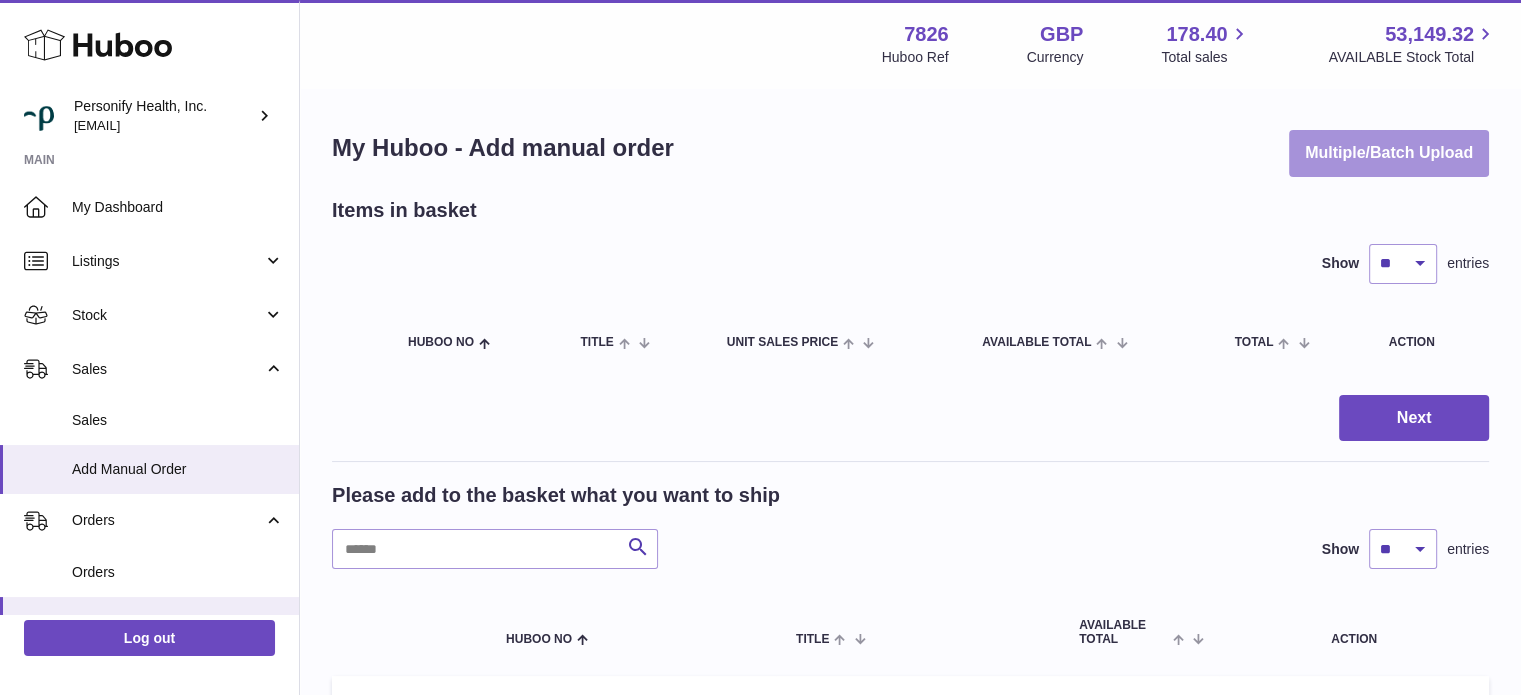 click on "Multiple/Batch Upload" at bounding box center [1389, 153] 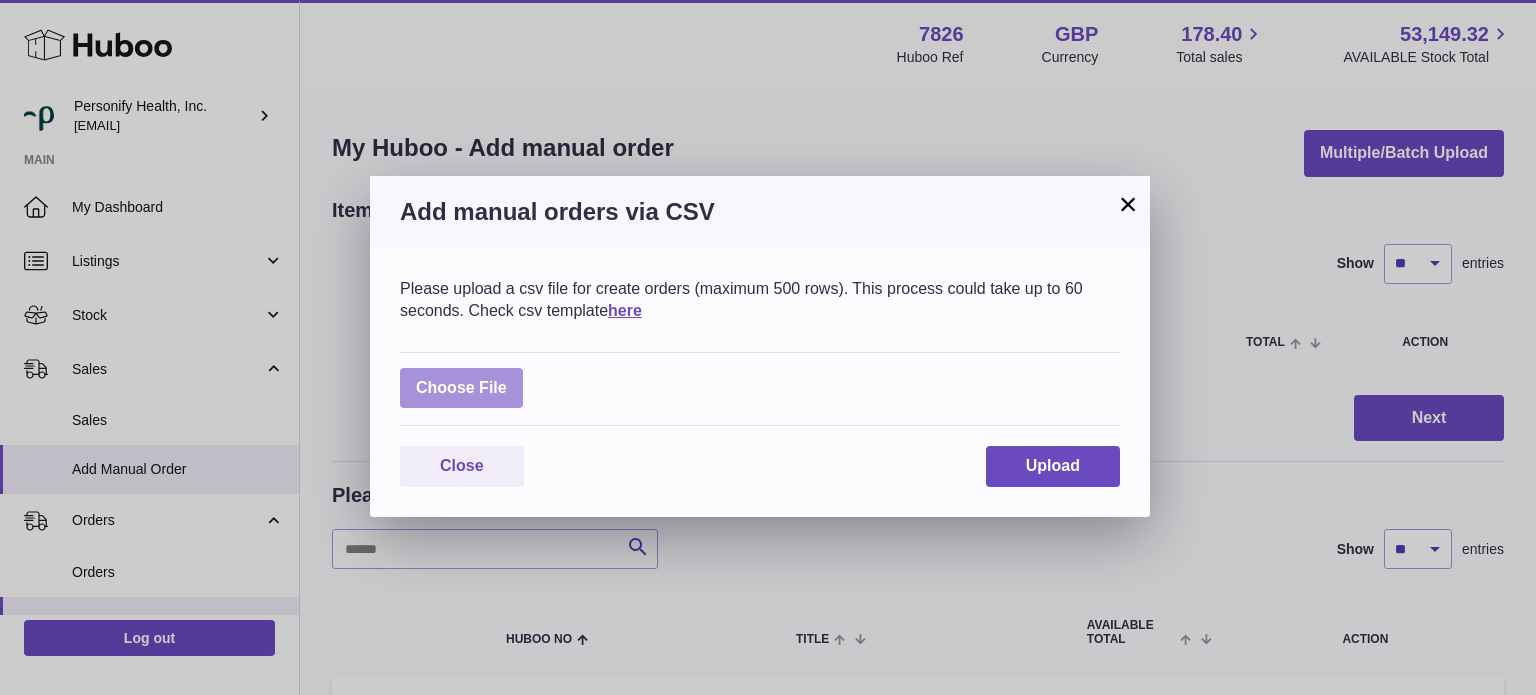 click at bounding box center (461, 388) 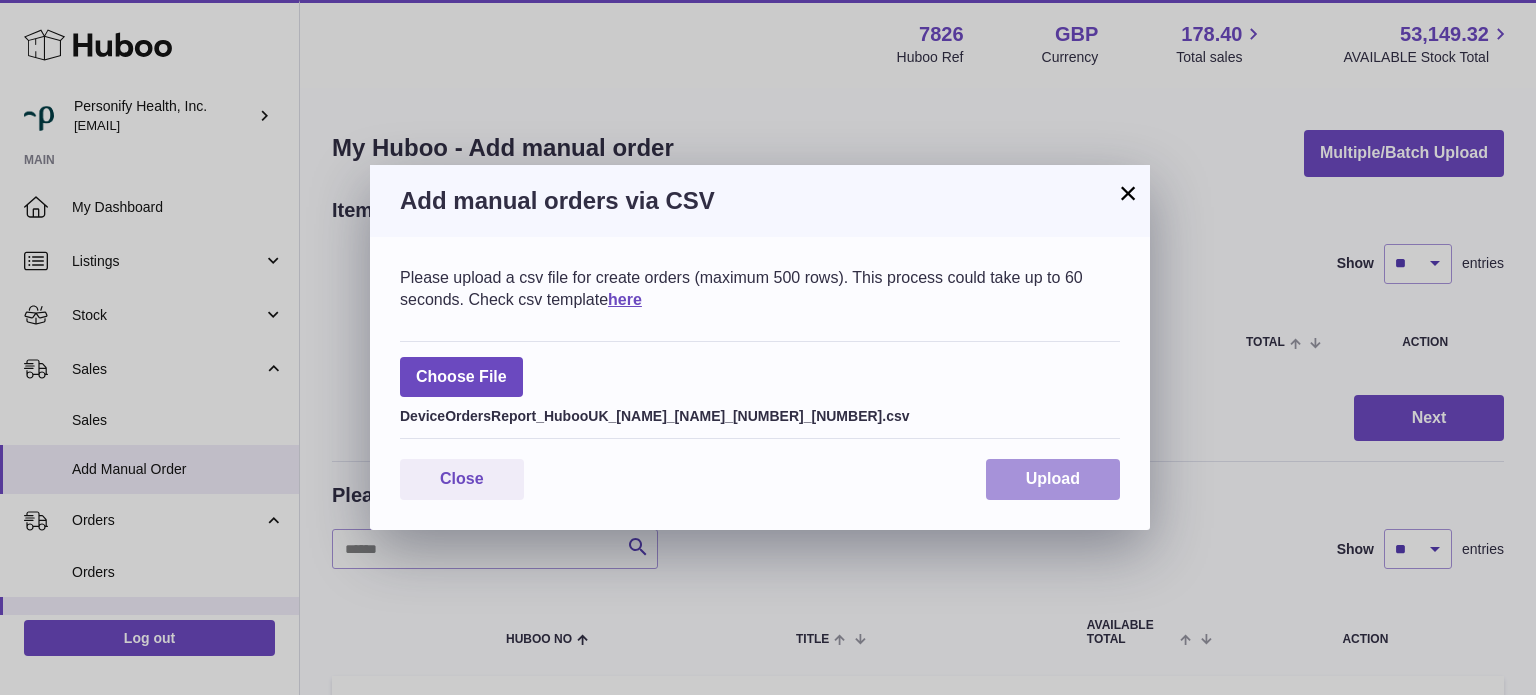 click on "Upload" at bounding box center [1053, 478] 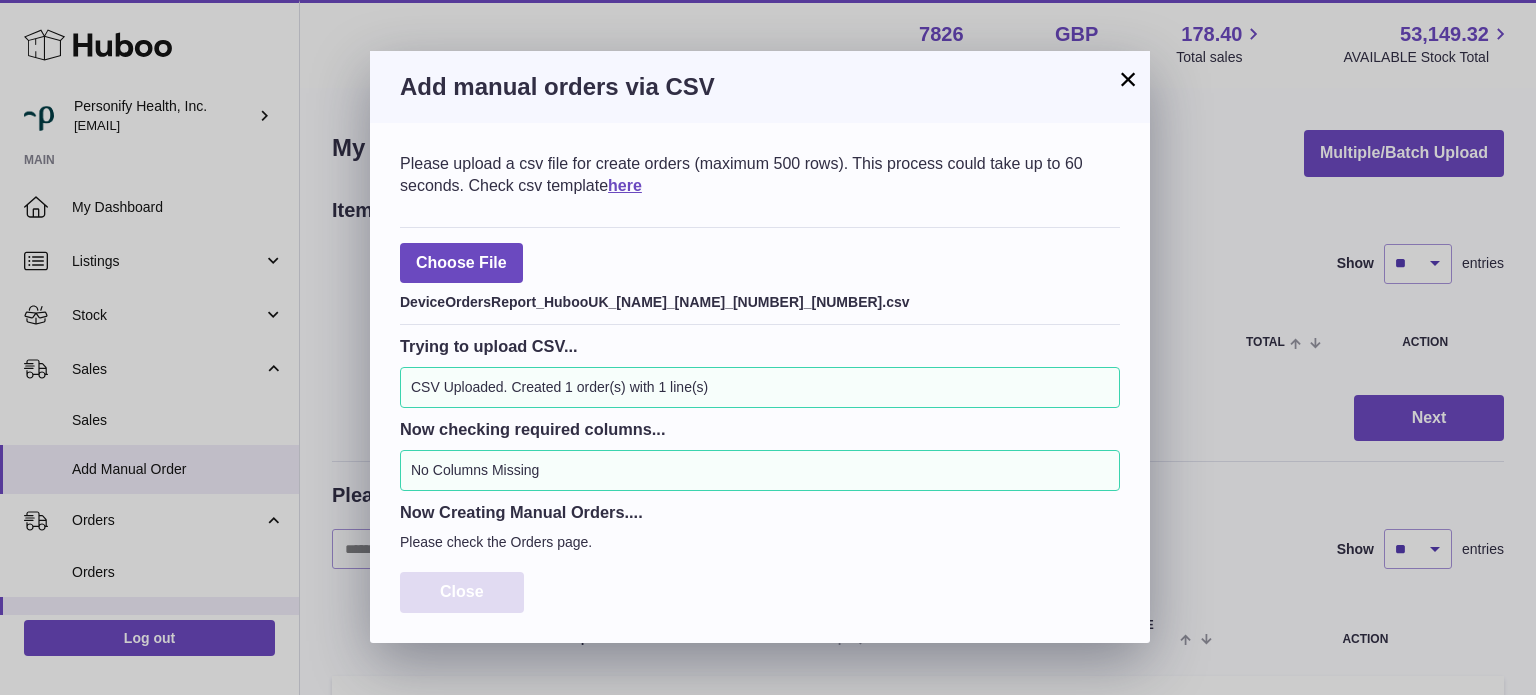 drag, startPoint x: 504, startPoint y: 594, endPoint x: 468, endPoint y: 531, distance: 72.56032 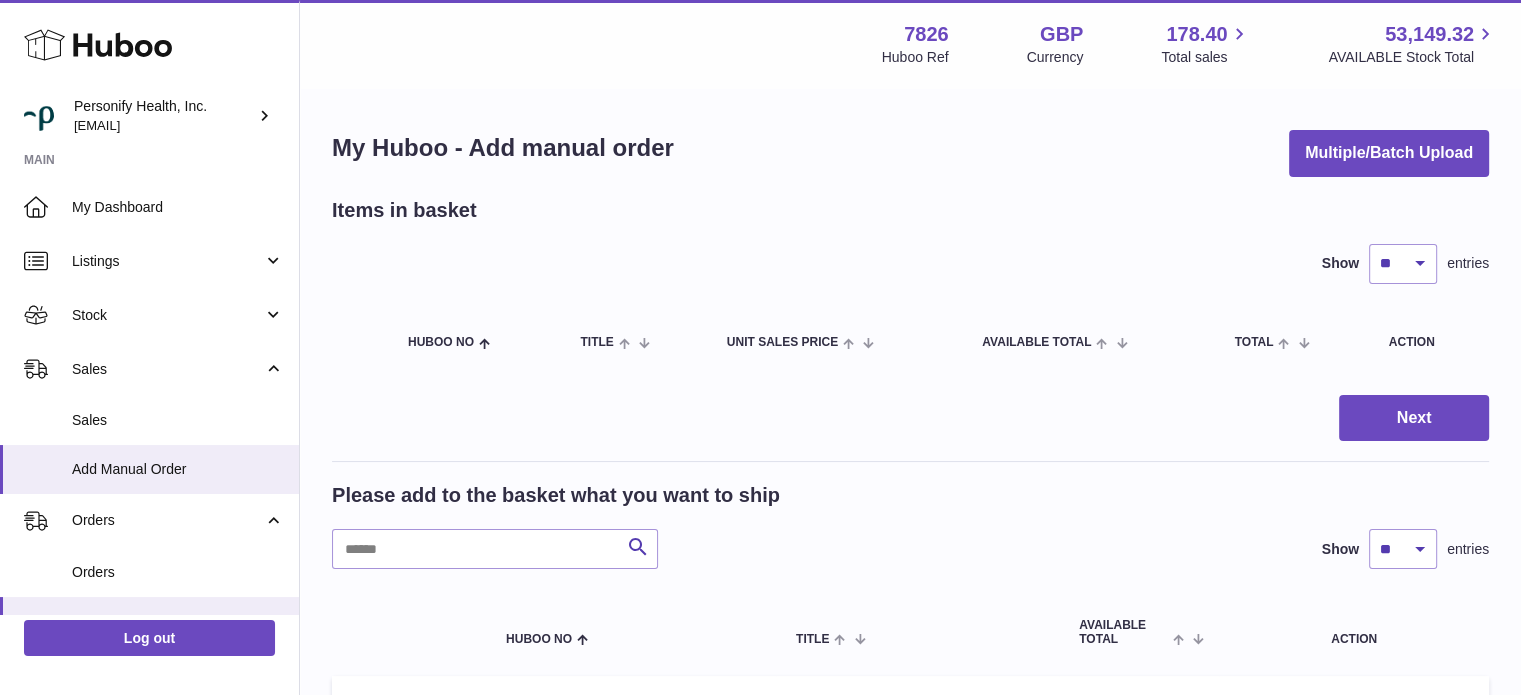 click 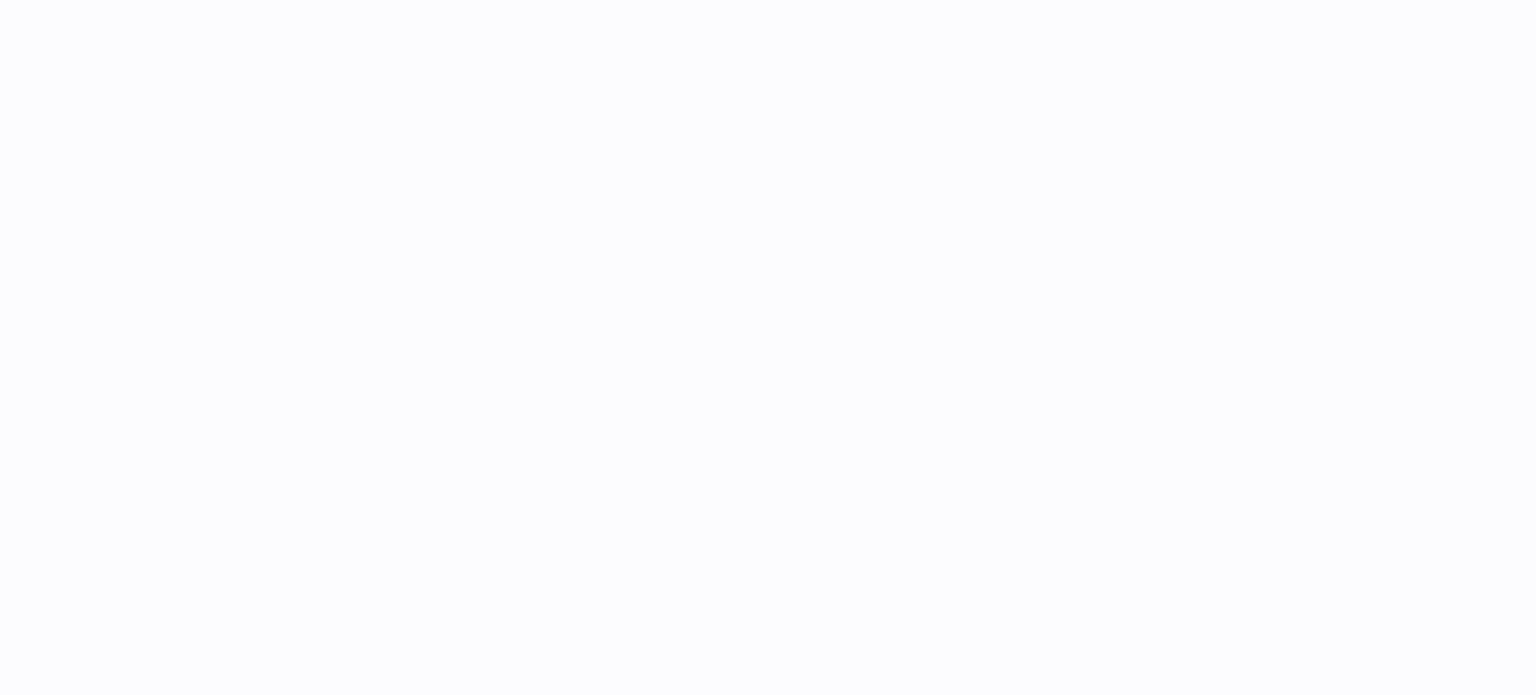 scroll, scrollTop: 0, scrollLeft: 0, axis: both 